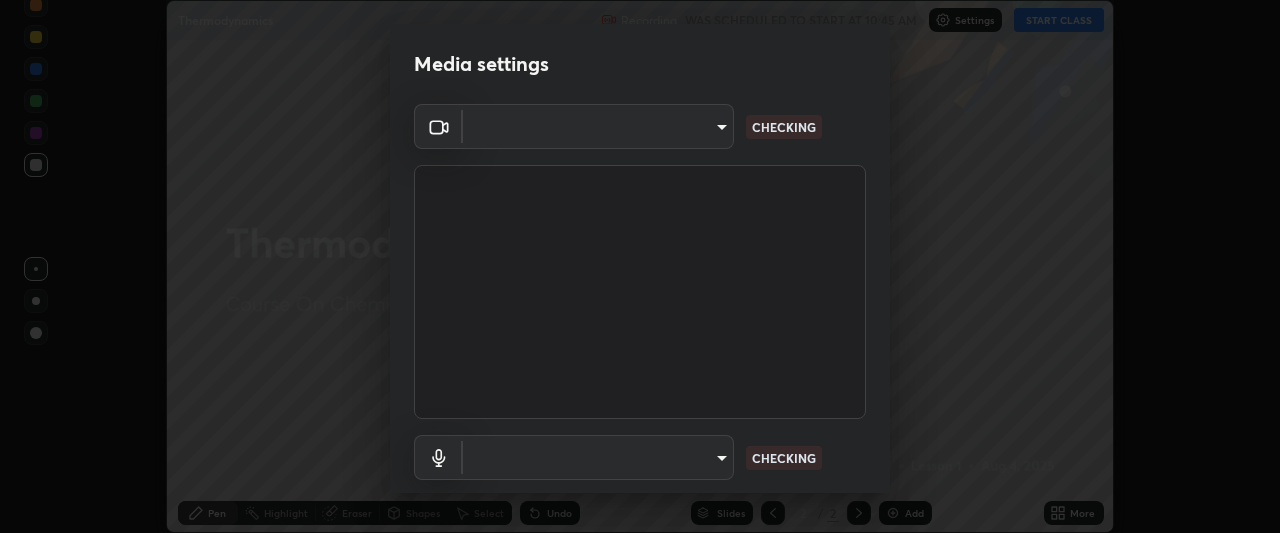 scroll, scrollTop: 0, scrollLeft: 0, axis: both 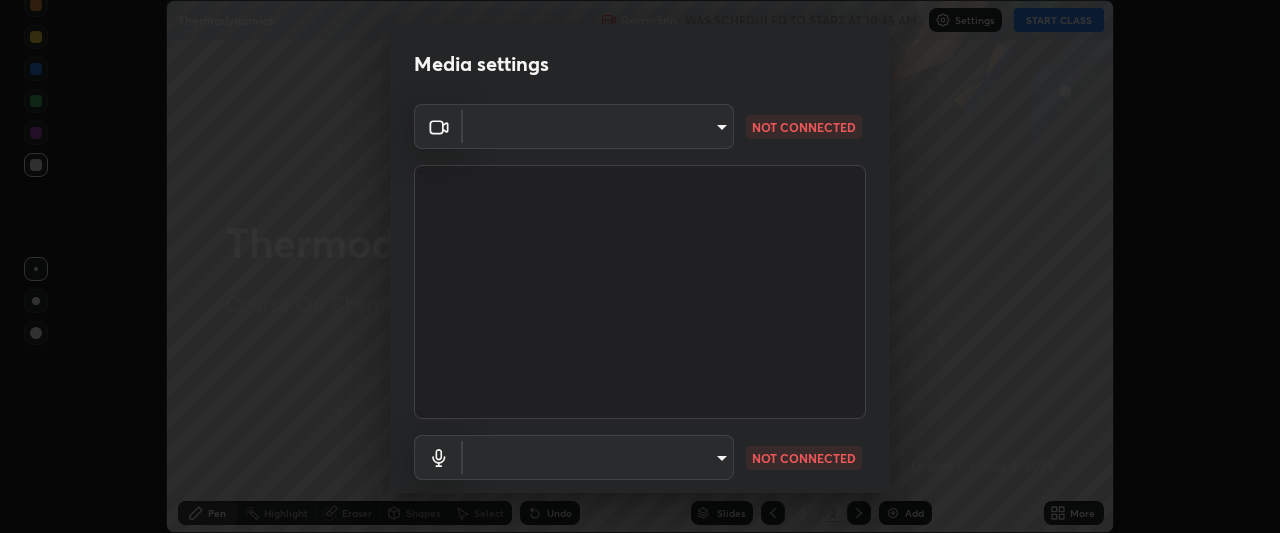 type on "ffb915138f5094fbba49c7dcbdc0b3377f3315ea980a35094b33733fc21d282d" 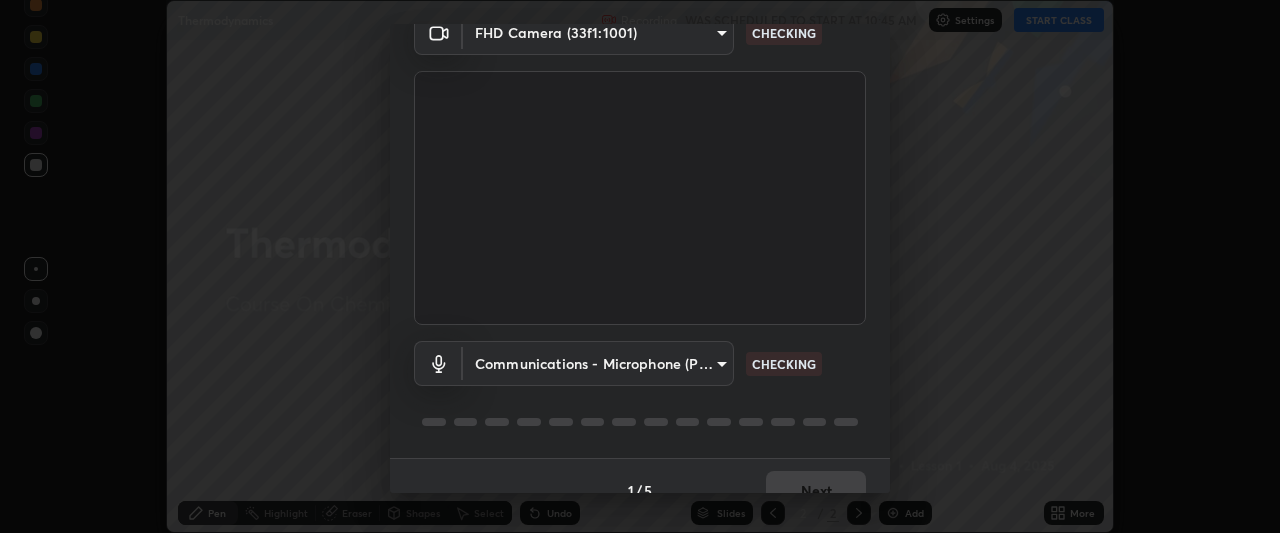 scroll, scrollTop: 123, scrollLeft: 0, axis: vertical 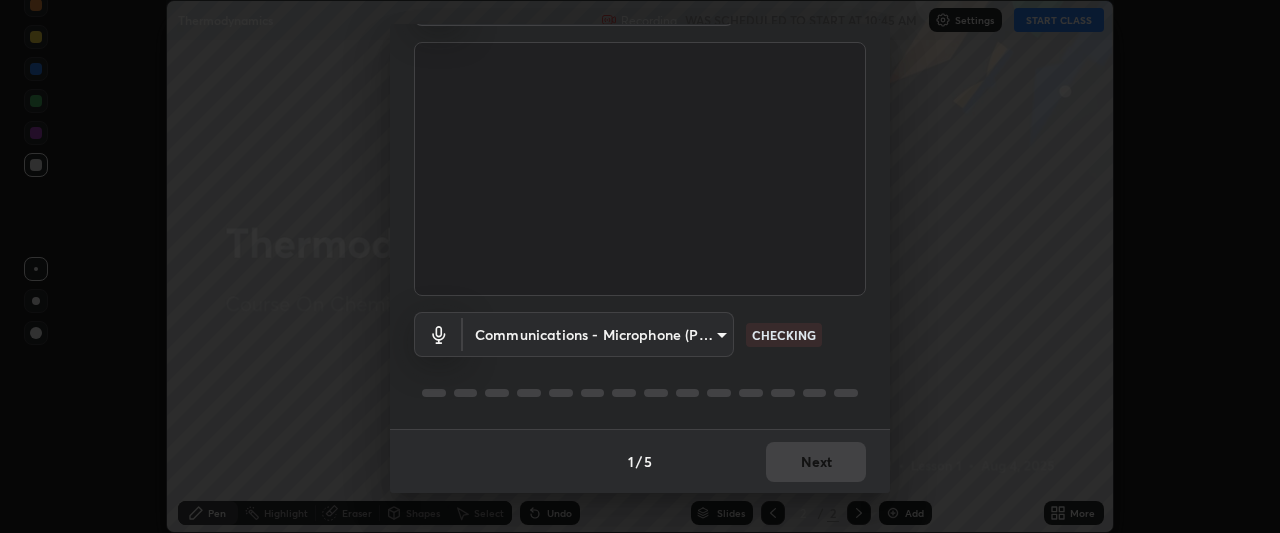 click on "Erase all Thermodynamics Recording WAS SCHEDULED TO START AT  10:45 AM Settings START CLASS Setting up your live class Thermodynamics • L1 of Course On Chemistry for JEE Conquer 1 2026 [FIRST] [LAST] Pen Highlight Eraser Shapes Select Undo Slides 2 / 2 Add More No doubts shared Encourage your learners to ask a doubt for better clarity Report an issue Reason for reporting Buffering Chat not working Audio - Video sync issue Educator video quality low ​ Attach an image Report Media settings FHD Camera (33f1:1001) ffb915138f5094fbba49c7dcbdc0b3377f3315ea980a35094b33733fc21d282d CHECKING Communications - Microphone (POROSVOC) communications CHECKING 1 / 5 Next" at bounding box center [640, 266] 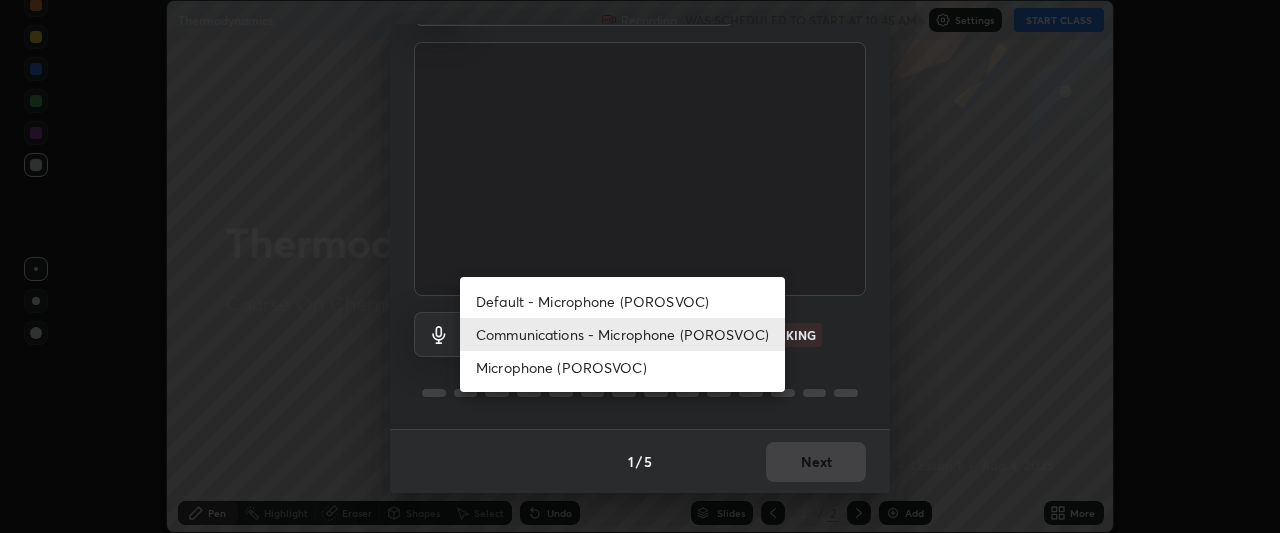 click on "Communications - Microphone (POROSVOC)" at bounding box center [622, 334] 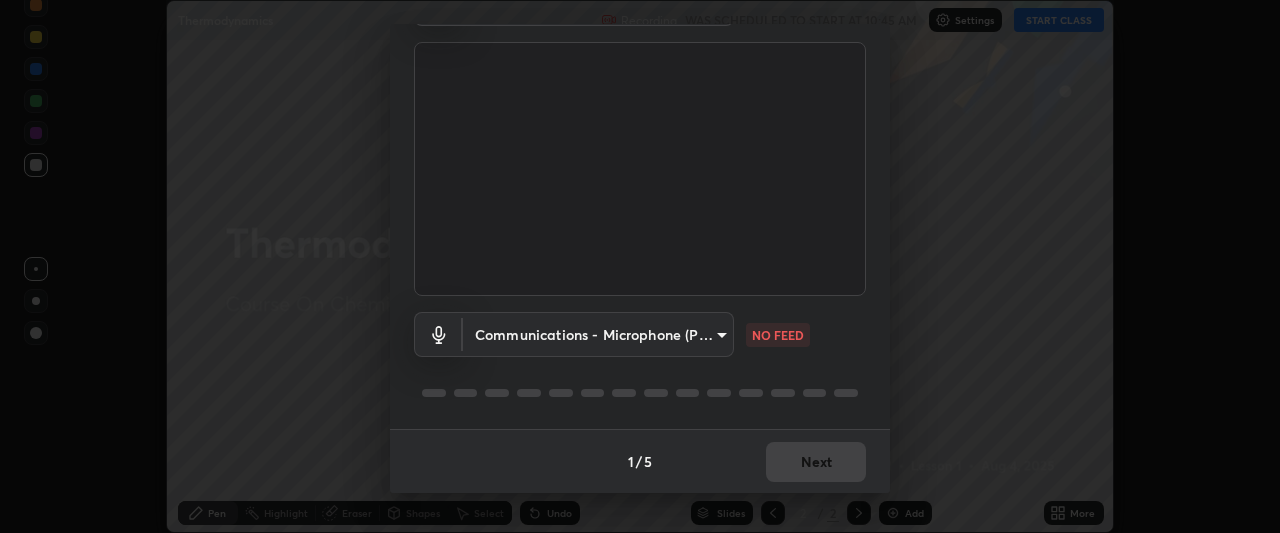 click on "Erase all Thermodynamics Recording WAS SCHEDULED TO START AT  10:45 AM Settings START CLASS Setting up your live class Thermodynamics • L1 of Course On Chemistry for JEE Conquer 1 2026 [FIRST] [LAST] Pen Highlight Eraser Shapes Select Undo Slides 2 / 2 Add More No doubts shared Encourage your learners to ask a doubt for better clarity Report an issue Reason for reporting Buffering Chat not working Audio - Video sync issue Educator video quality low ​ Attach an image Report Media settings FHD Camera (33f1:1001) ffb915138f5094fbba49c7dcbdc0b3377f3315ea980a35094b33733fc21d282d CHECKING Communications - Microphone (POROSVOC) communications NO FEED 1 / 5 Next" at bounding box center [640, 266] 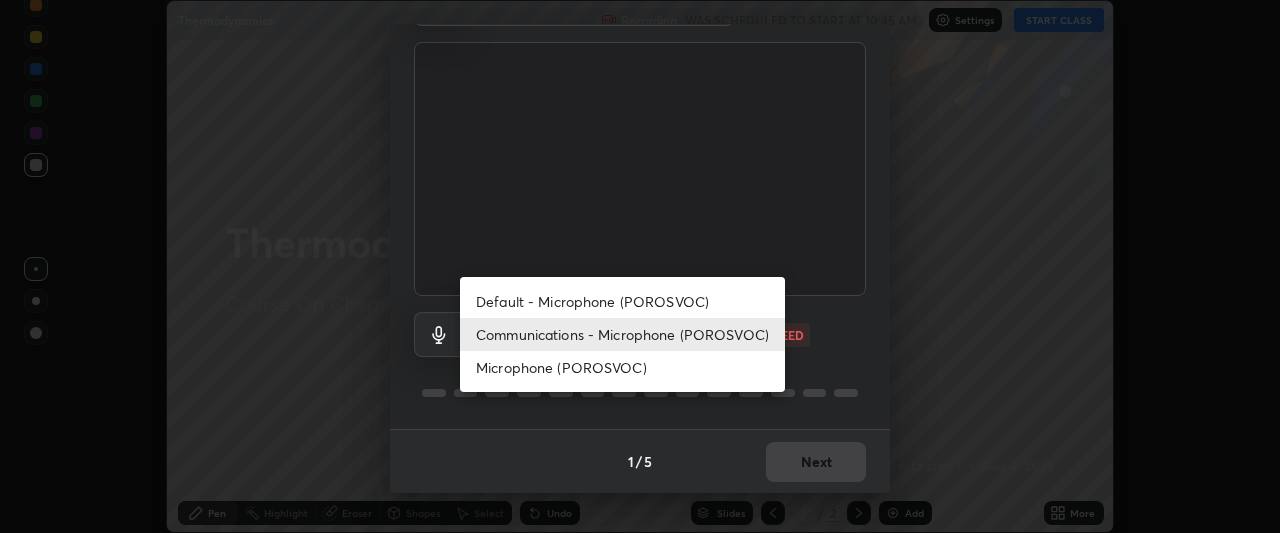 click on "Default - Microphone (POROSVOC)" at bounding box center [622, 301] 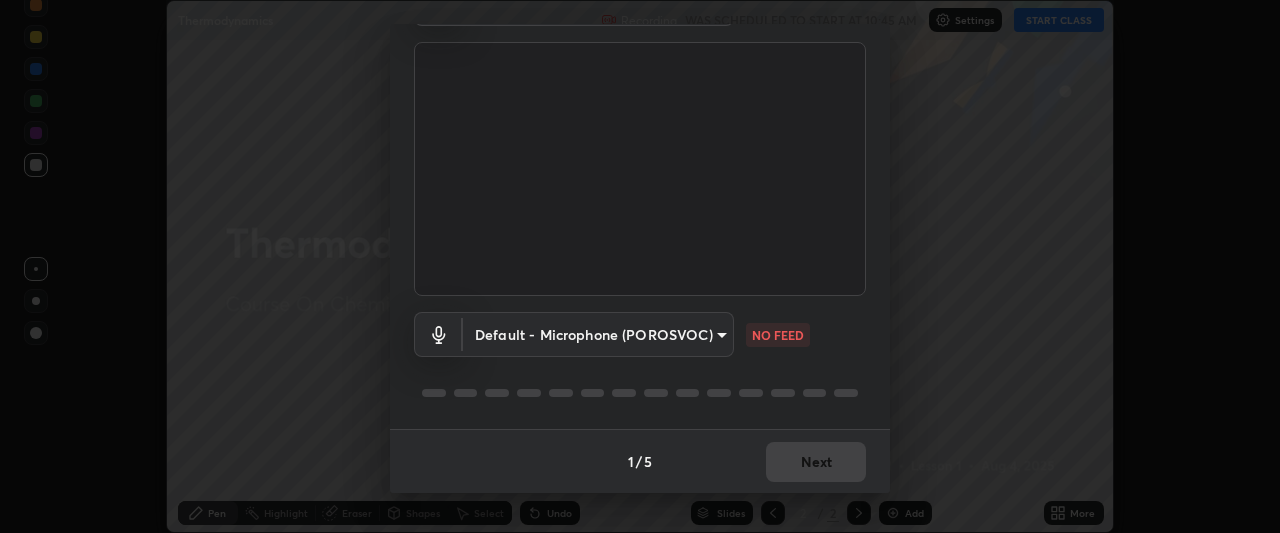 type on "default" 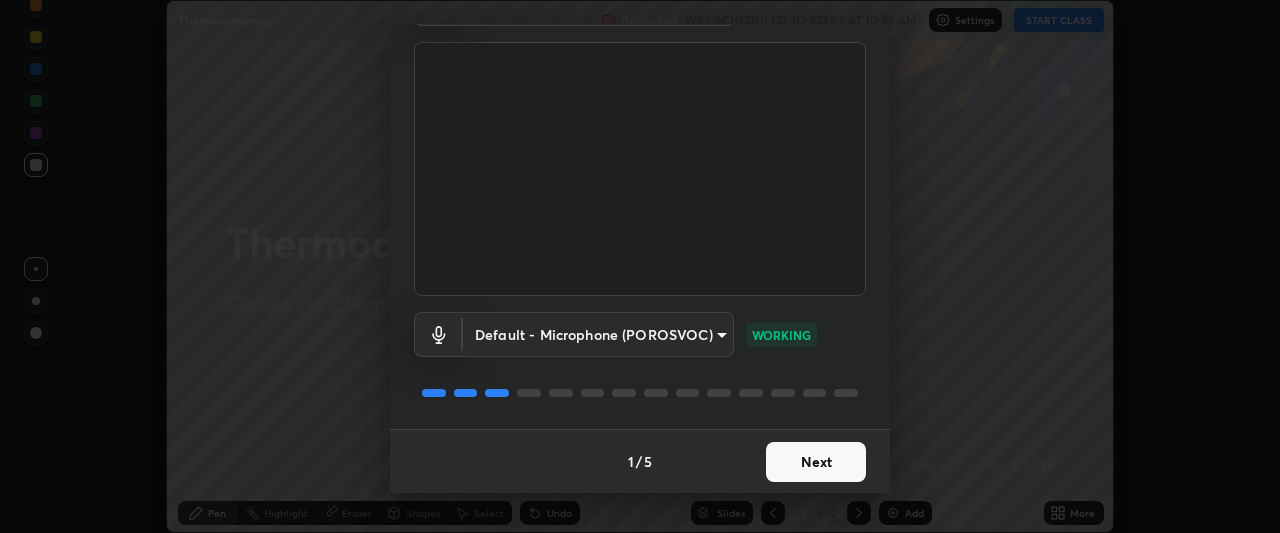click on "Next" at bounding box center (816, 462) 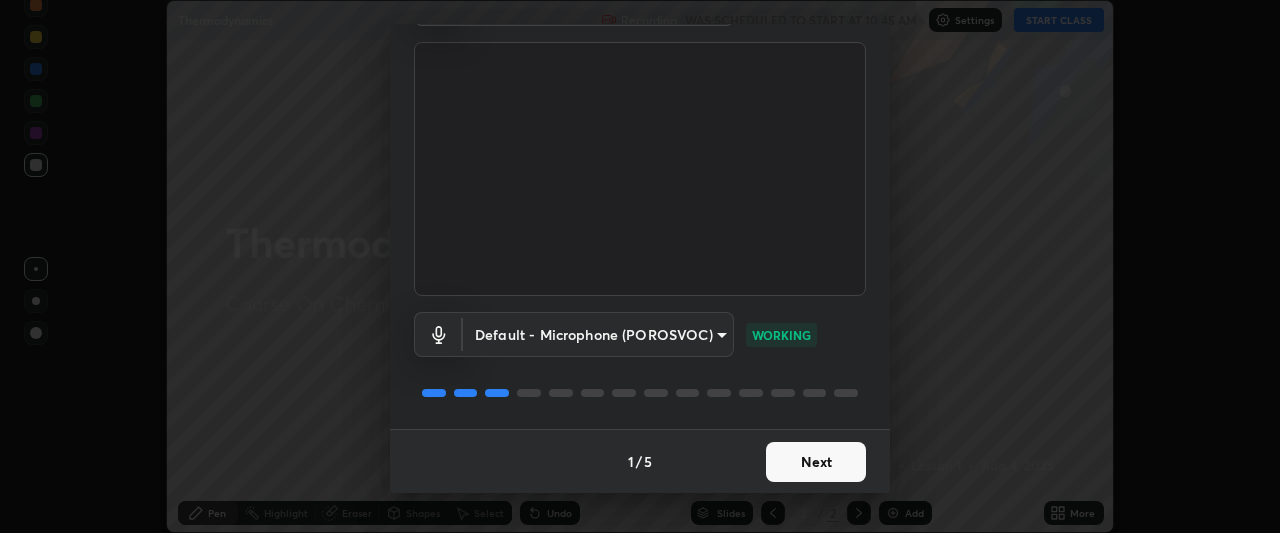 scroll, scrollTop: 0, scrollLeft: 0, axis: both 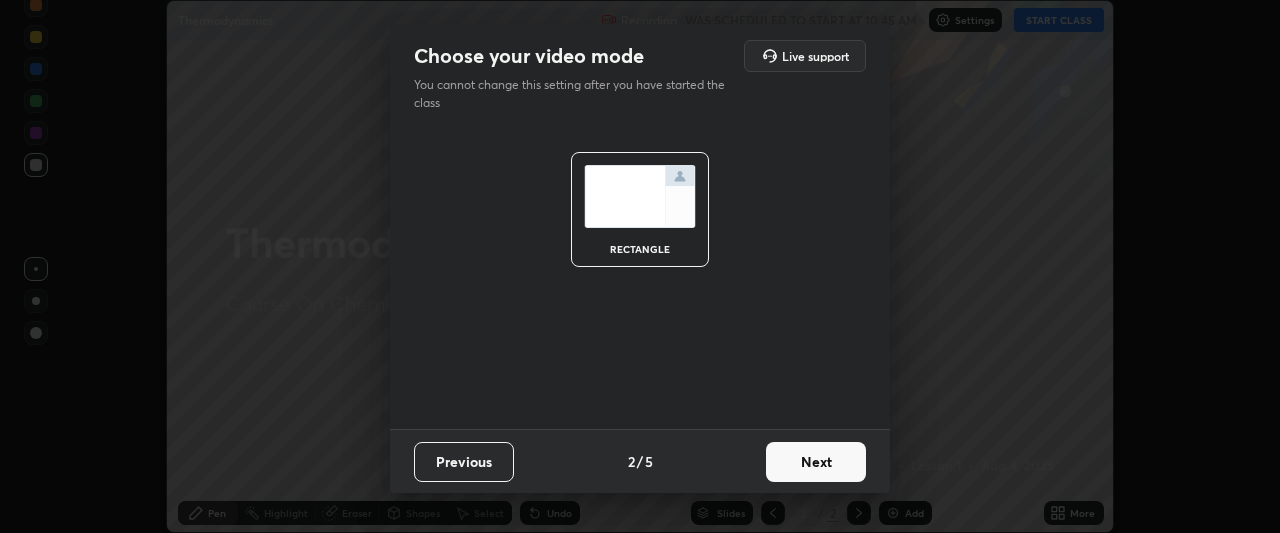 click on "Next" at bounding box center [816, 462] 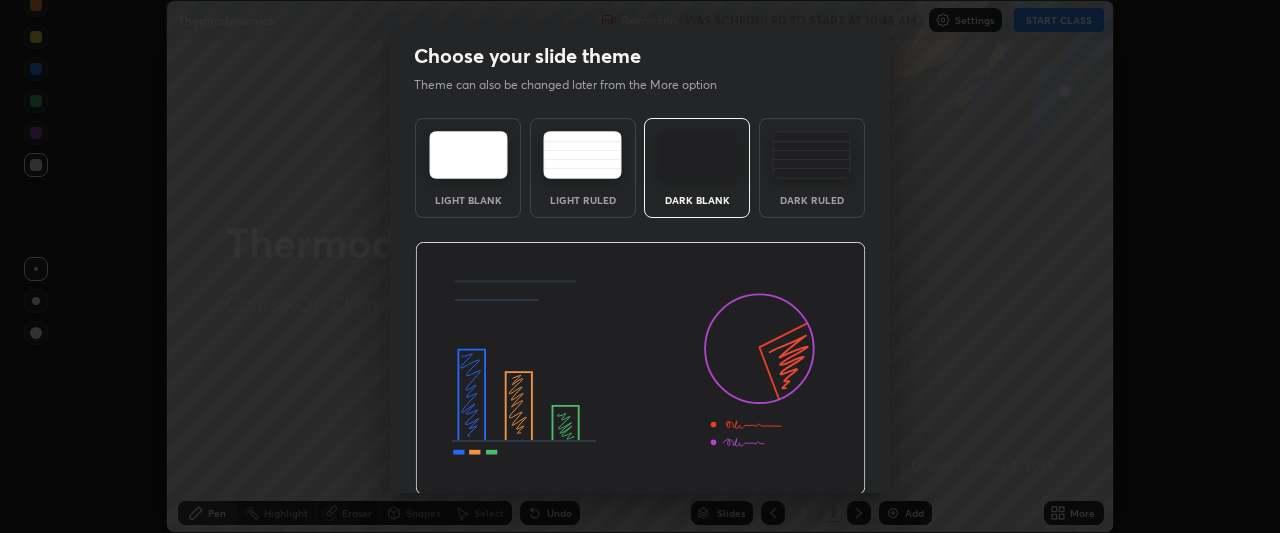 scroll, scrollTop: 67, scrollLeft: 0, axis: vertical 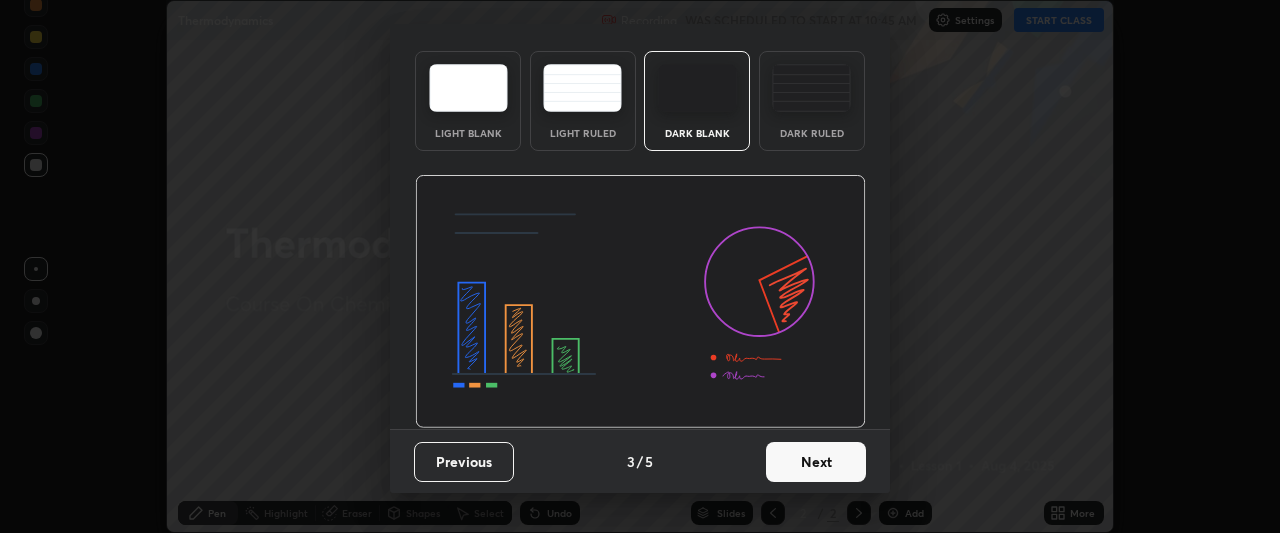click on "Next" at bounding box center (816, 462) 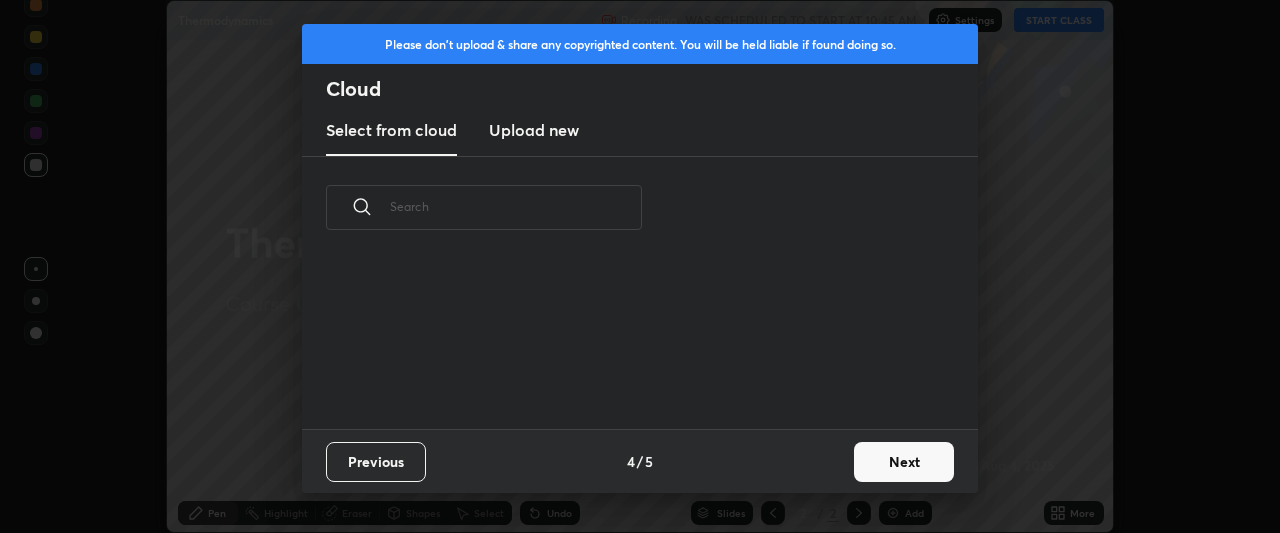 scroll, scrollTop: 7, scrollLeft: 11, axis: both 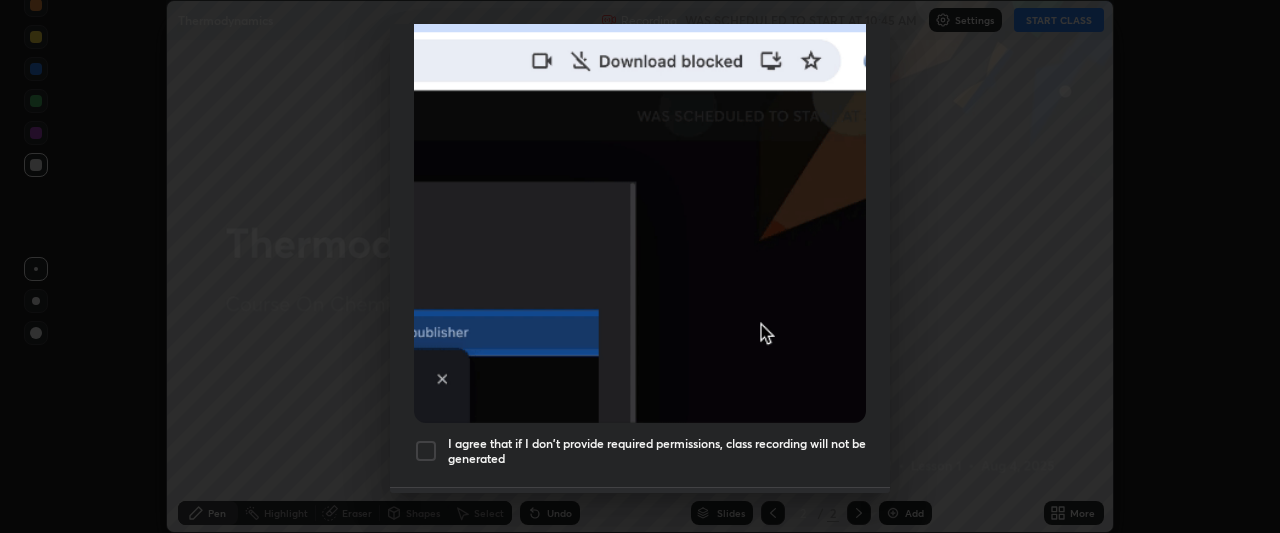 click at bounding box center [426, 451] 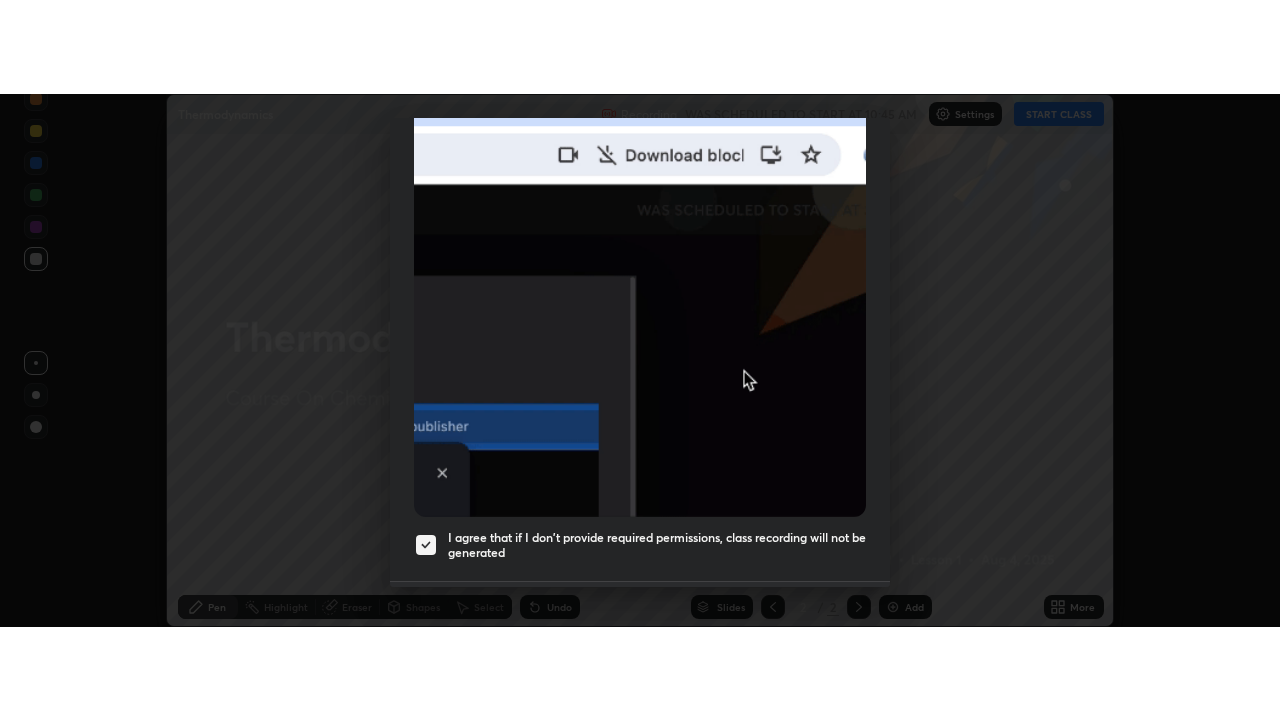 scroll, scrollTop: 531, scrollLeft: 0, axis: vertical 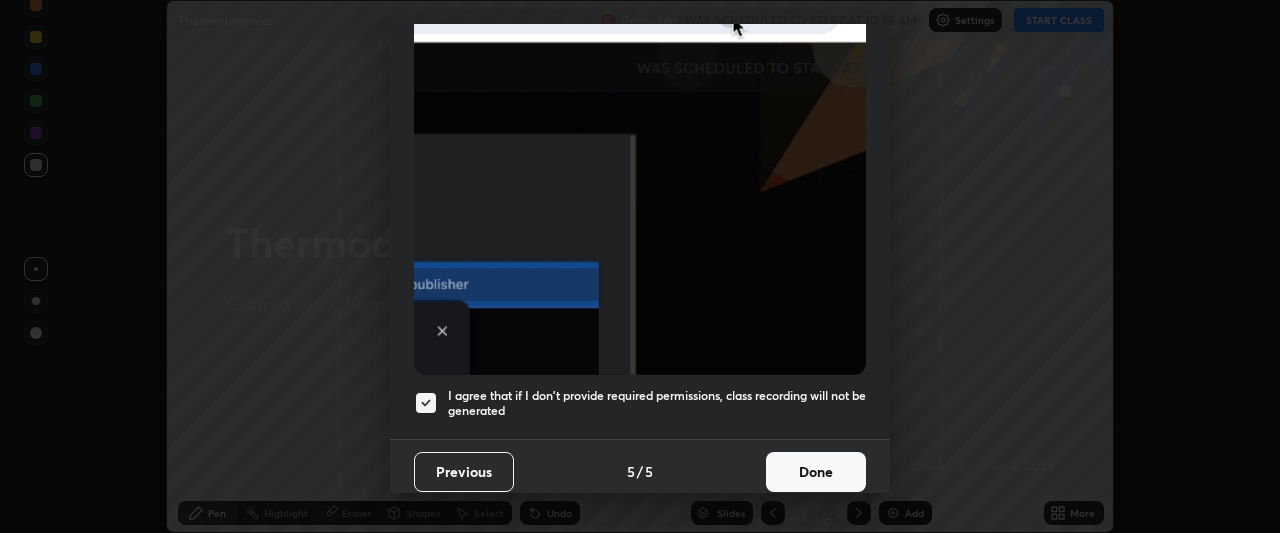 click on "Done" at bounding box center (816, 472) 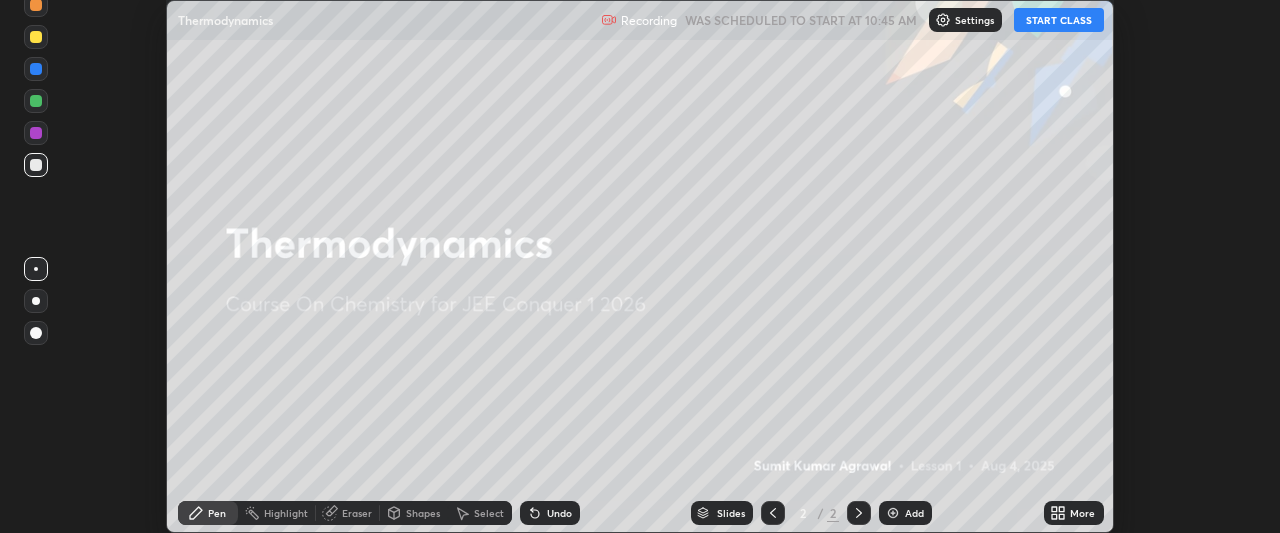 click on "START CLASS" at bounding box center [1059, 20] 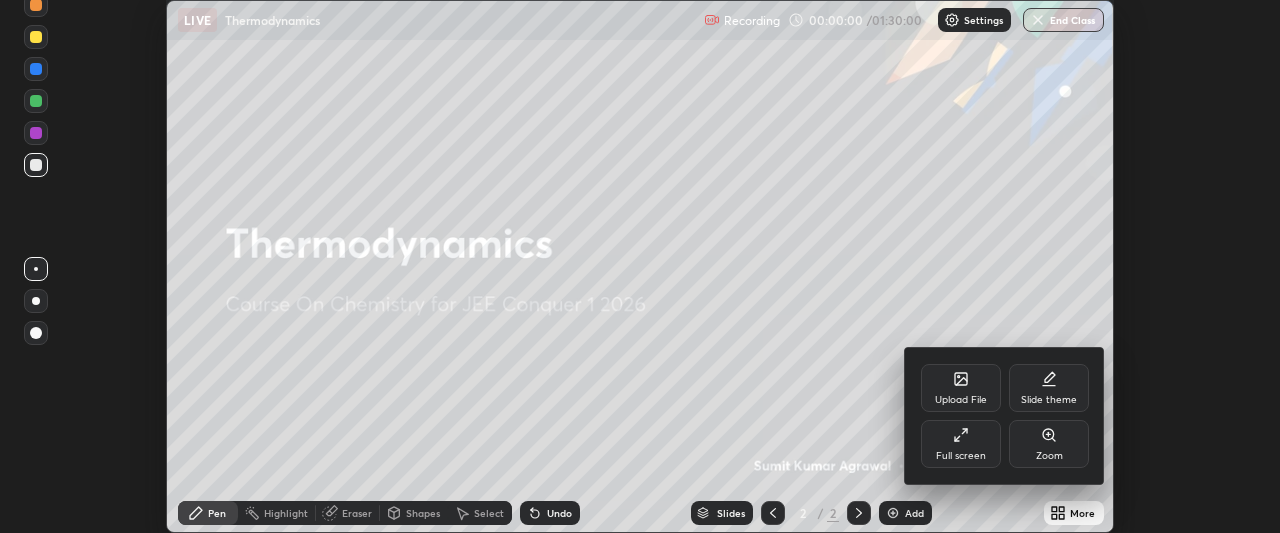 click on "Full screen" at bounding box center [961, 456] 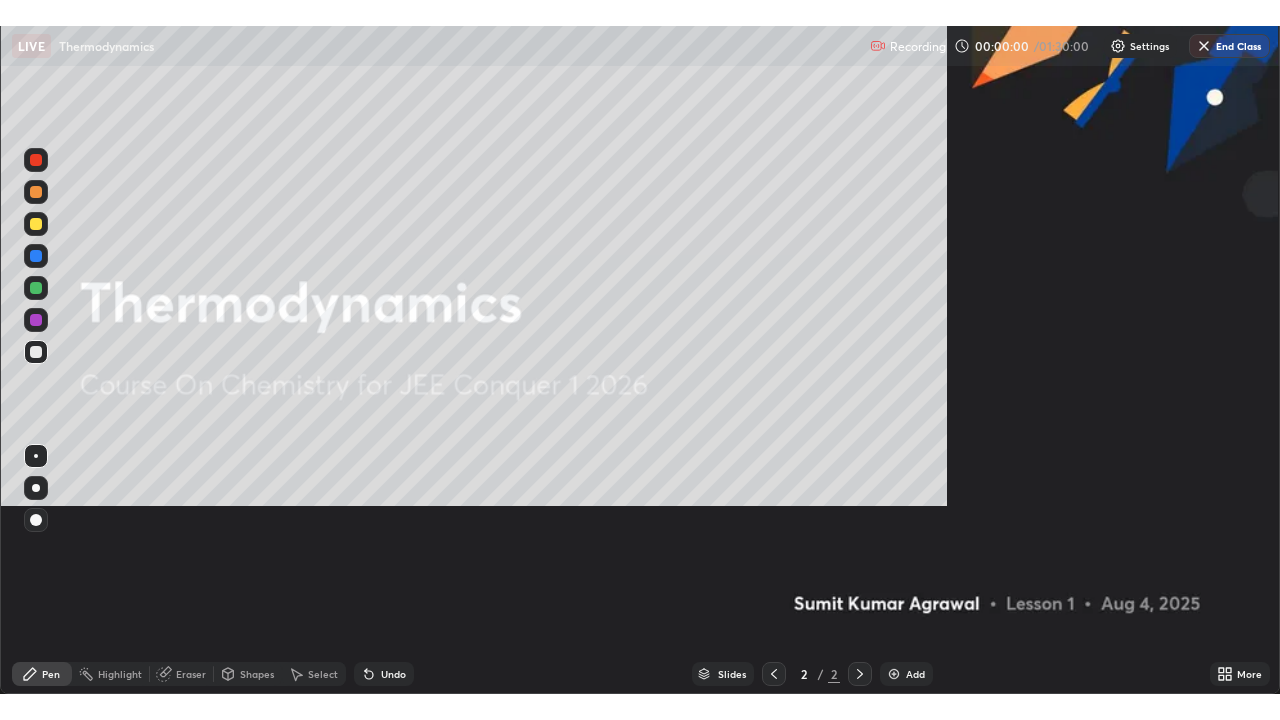 scroll, scrollTop: 99280, scrollLeft: 98720, axis: both 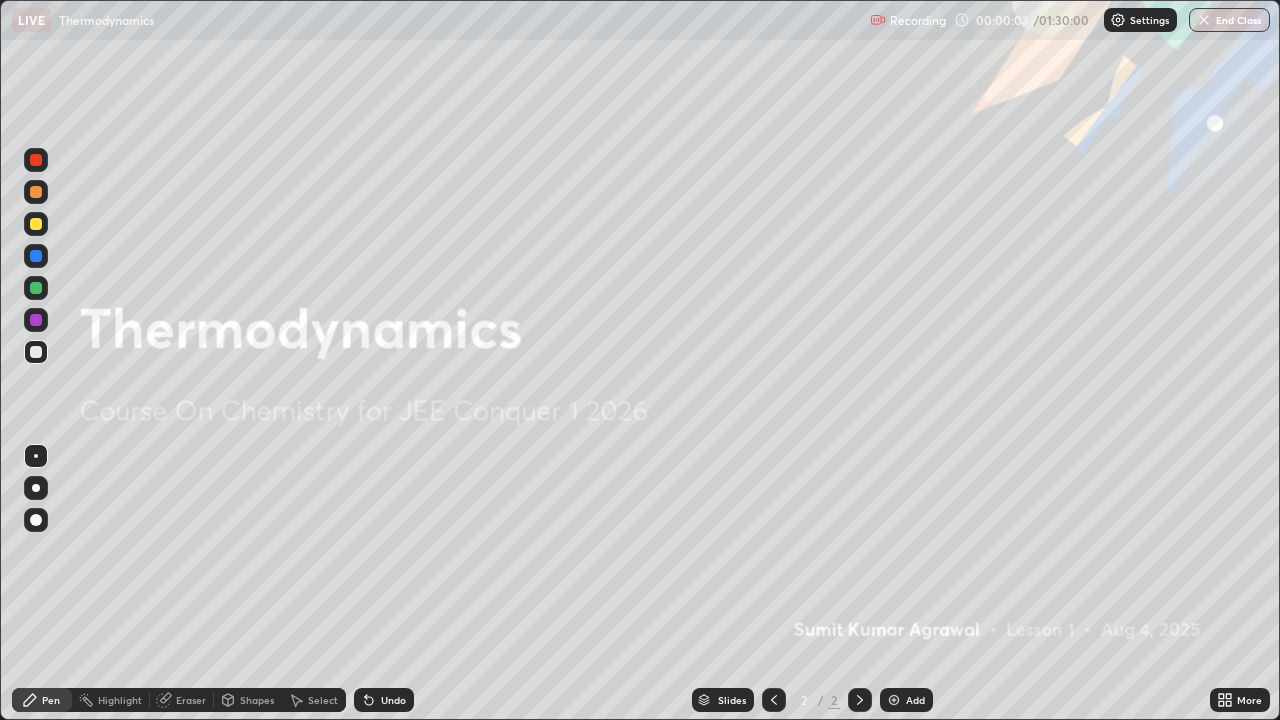 click on "Add" at bounding box center [906, 700] 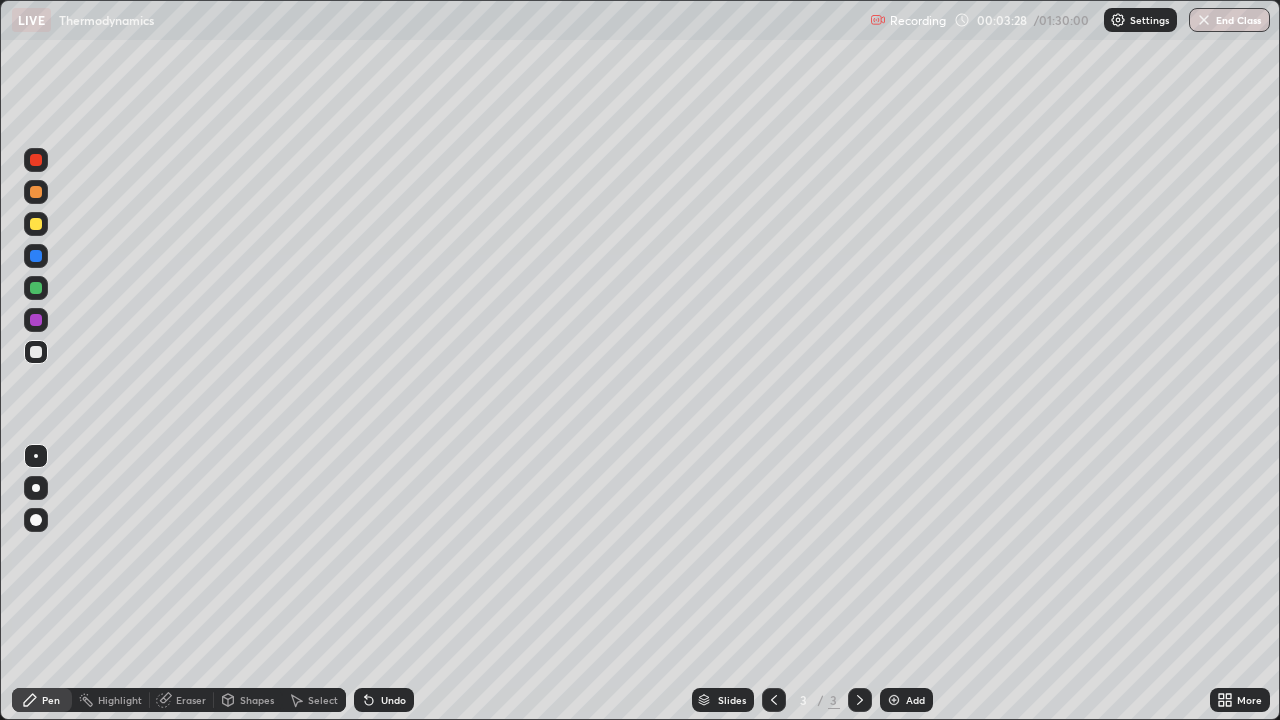 click on "Eraser" at bounding box center [191, 700] 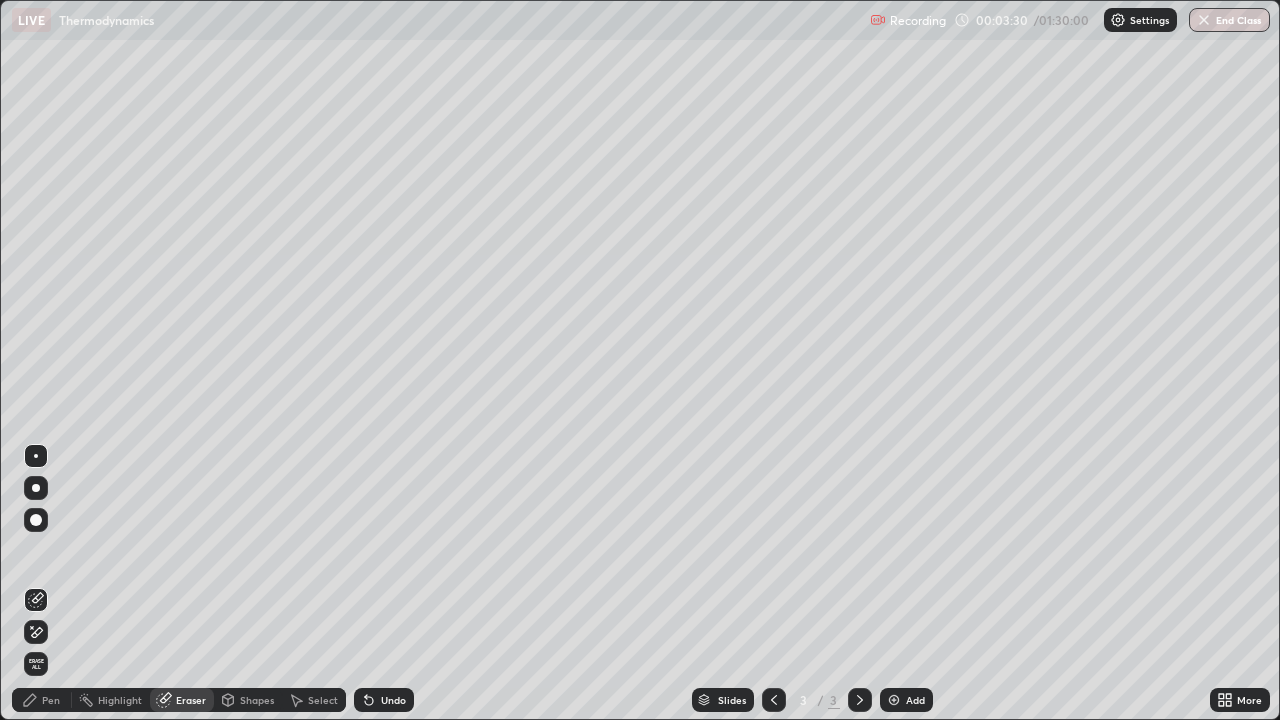 click on "Pen" at bounding box center [42, 700] 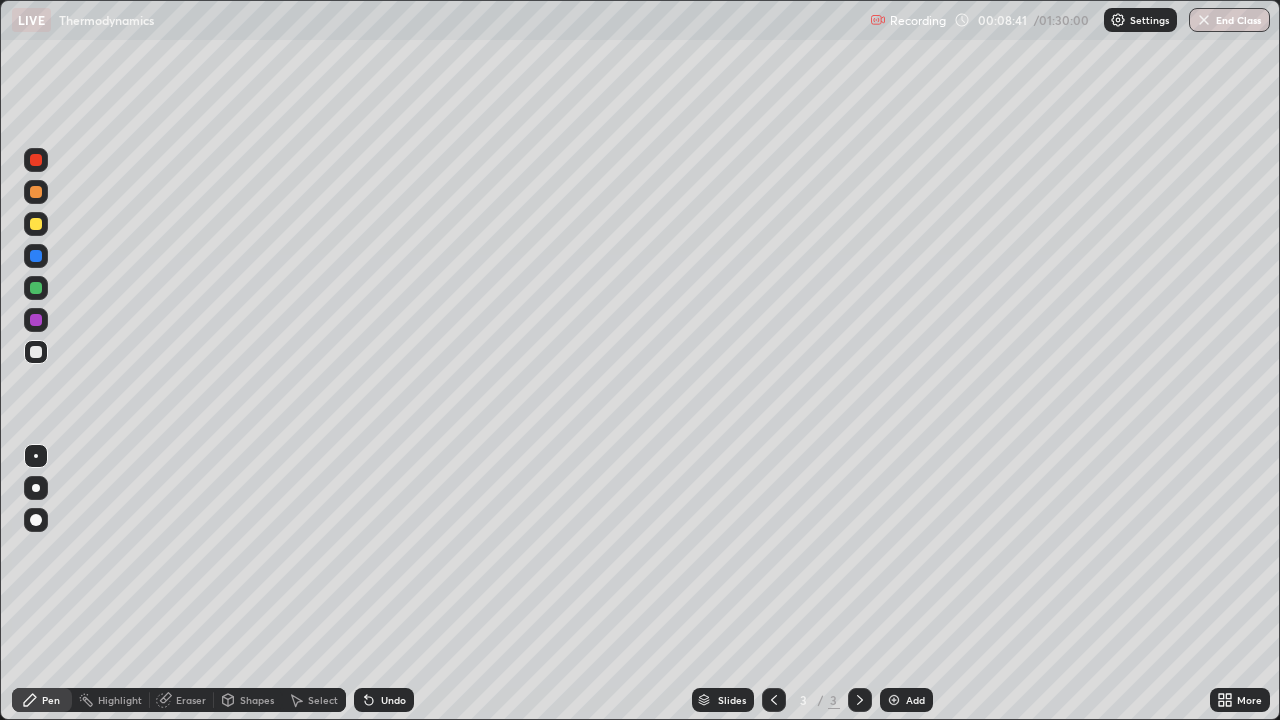 click on "Add" at bounding box center (906, 700) 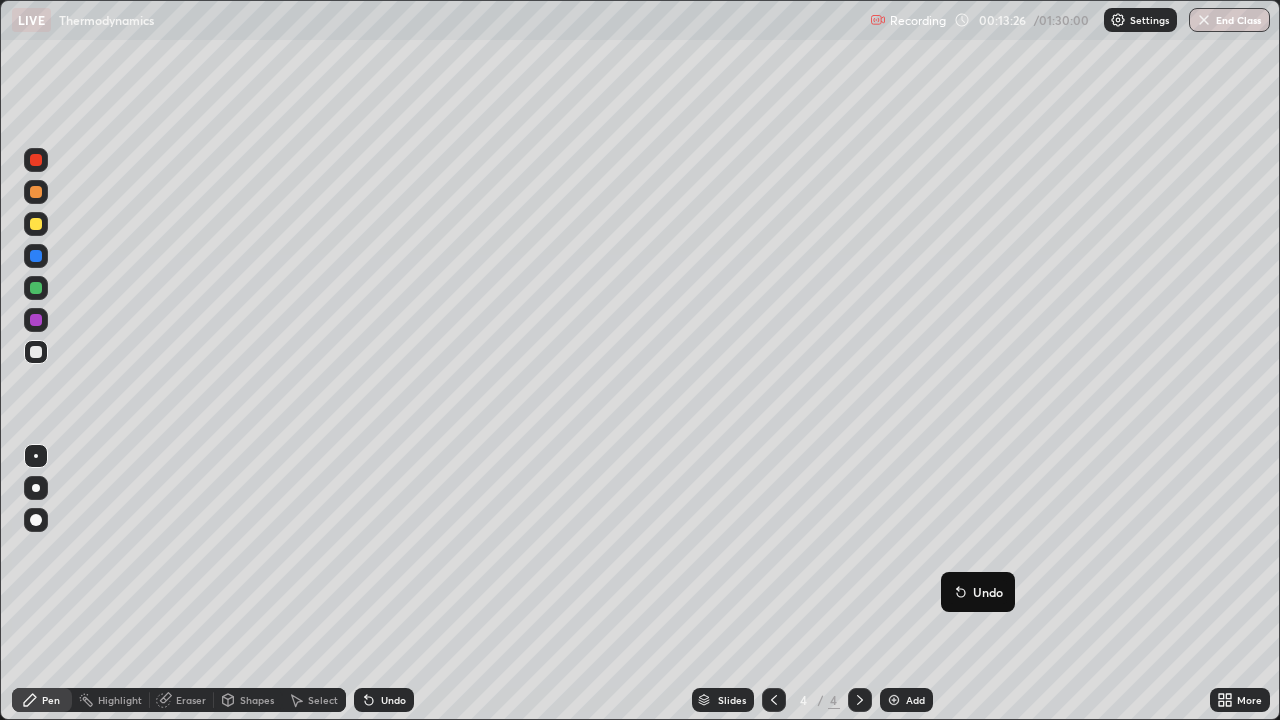 click on "Undo" at bounding box center [978, 592] 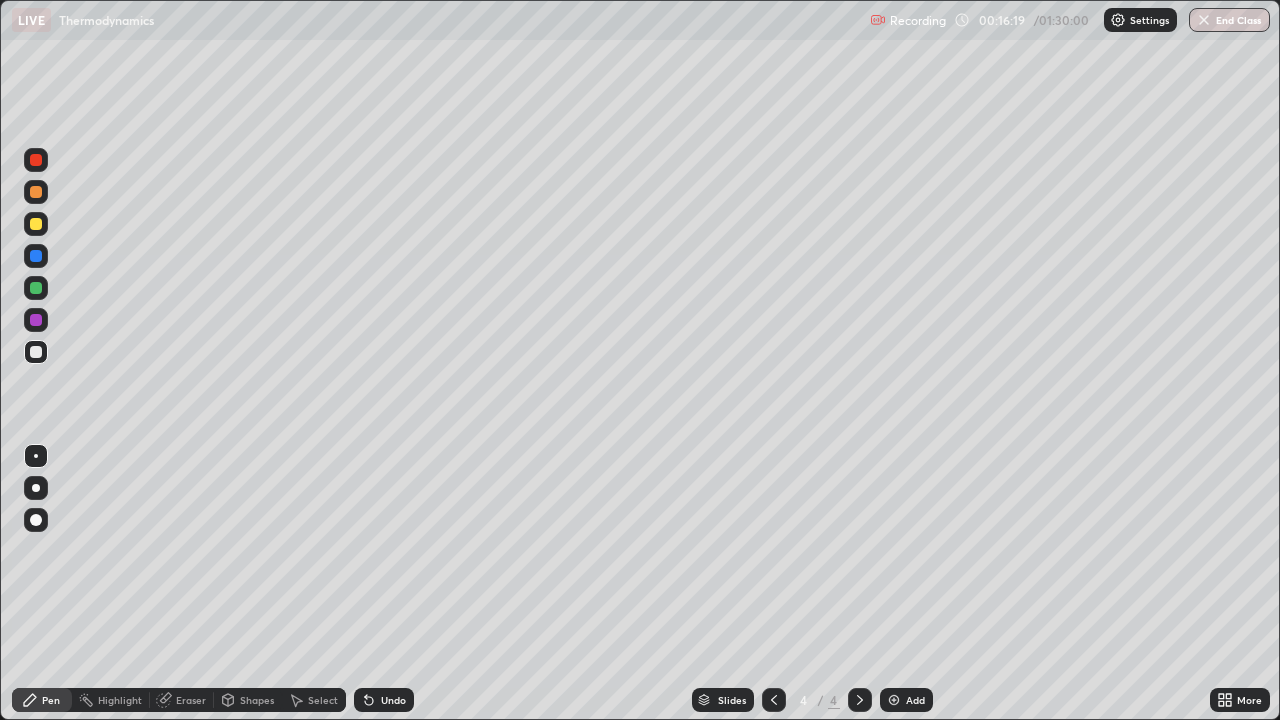 click on "Add" at bounding box center (906, 700) 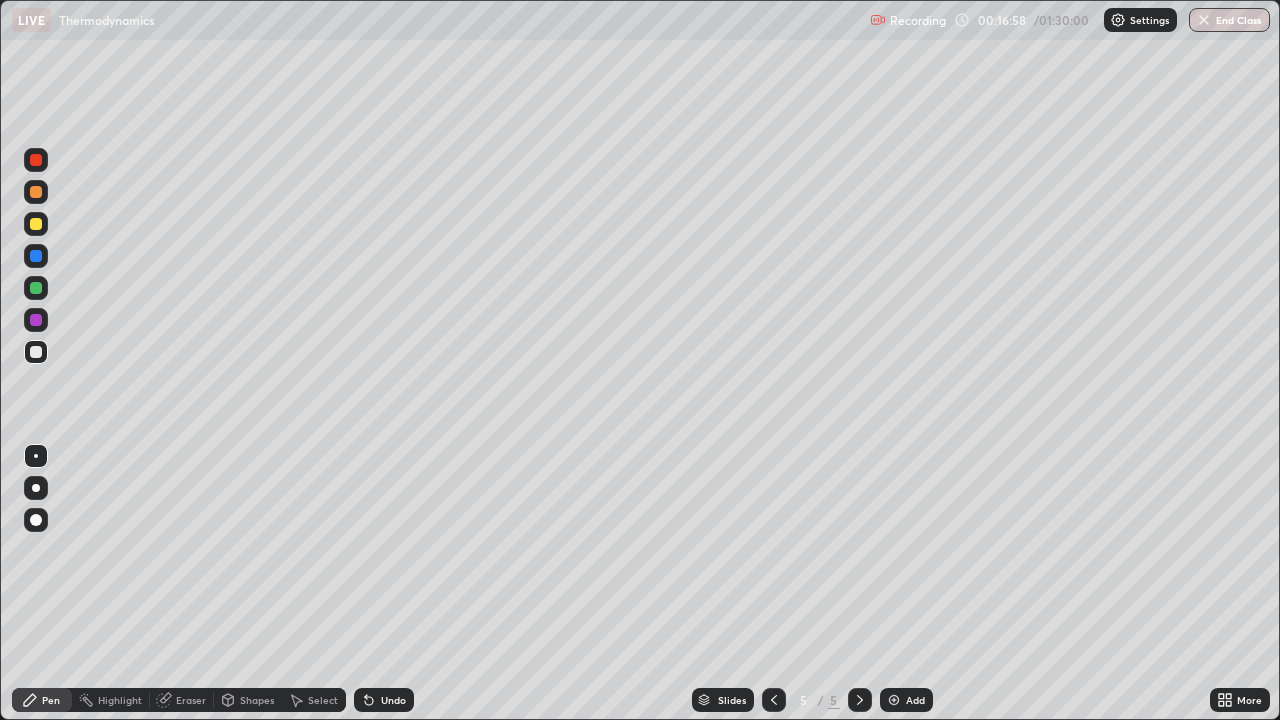click on "Undo" at bounding box center [384, 700] 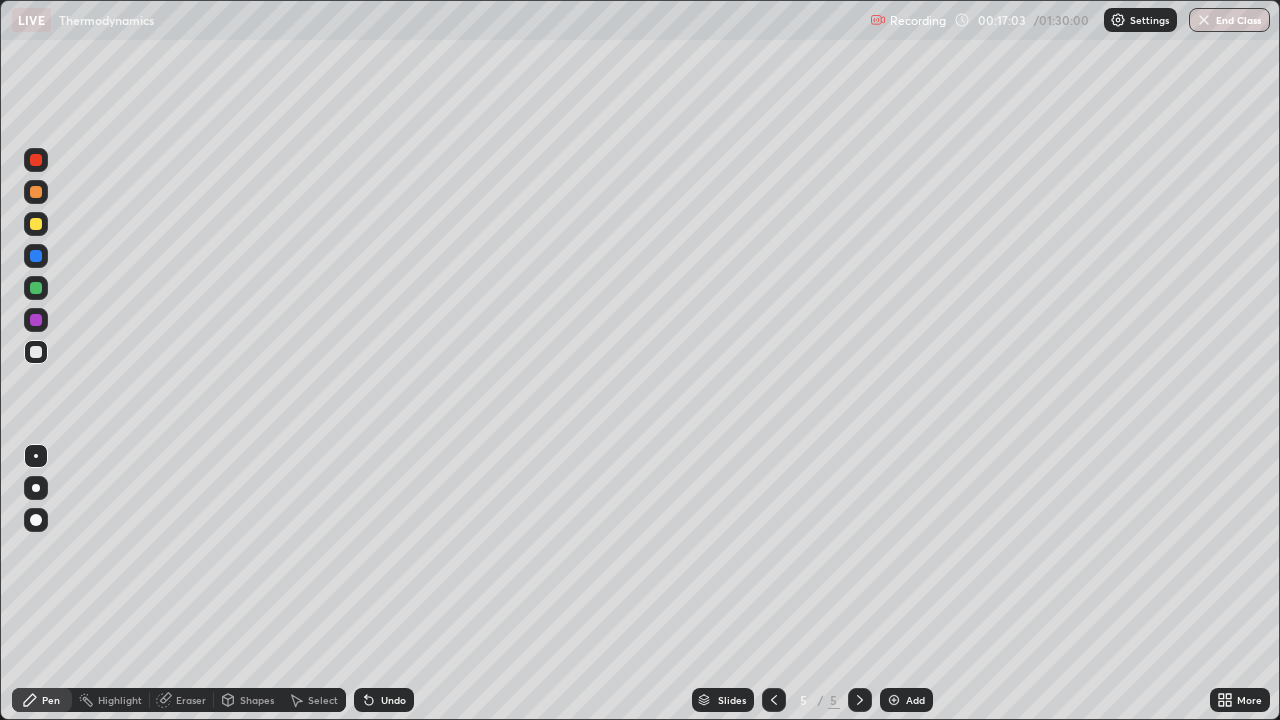click on "Undo" at bounding box center [393, 700] 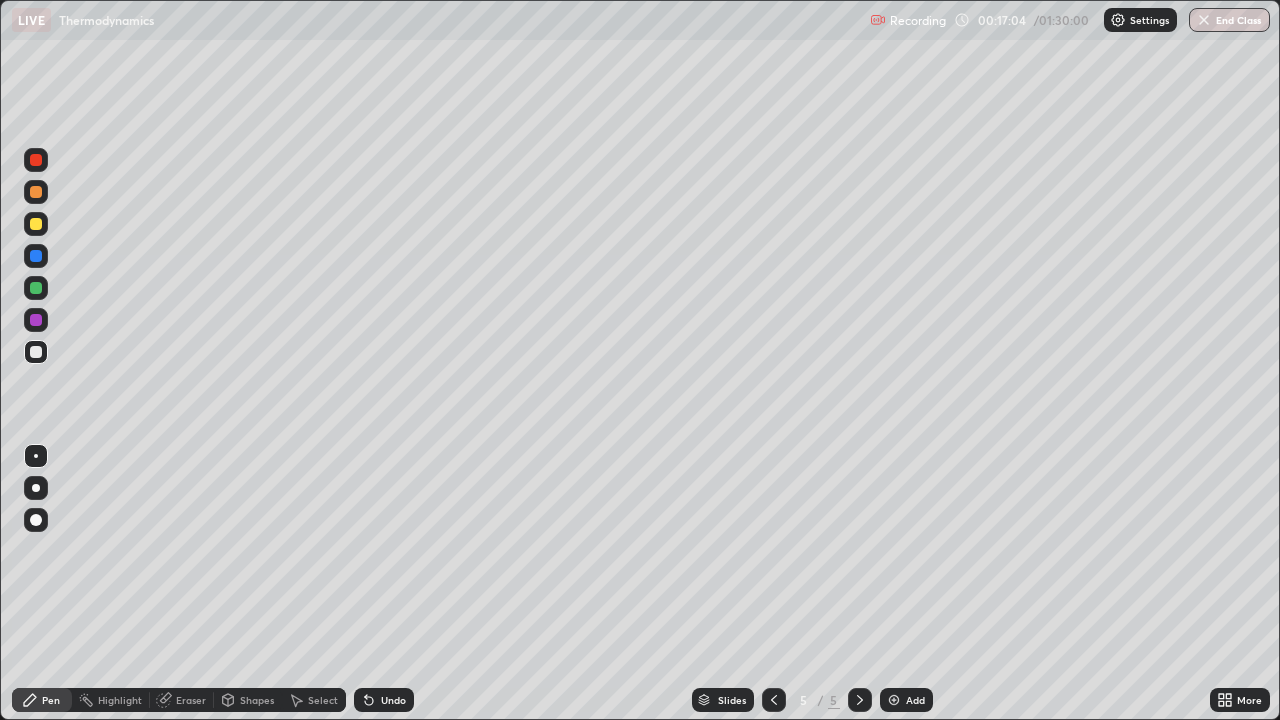 click on "Undo" at bounding box center (393, 700) 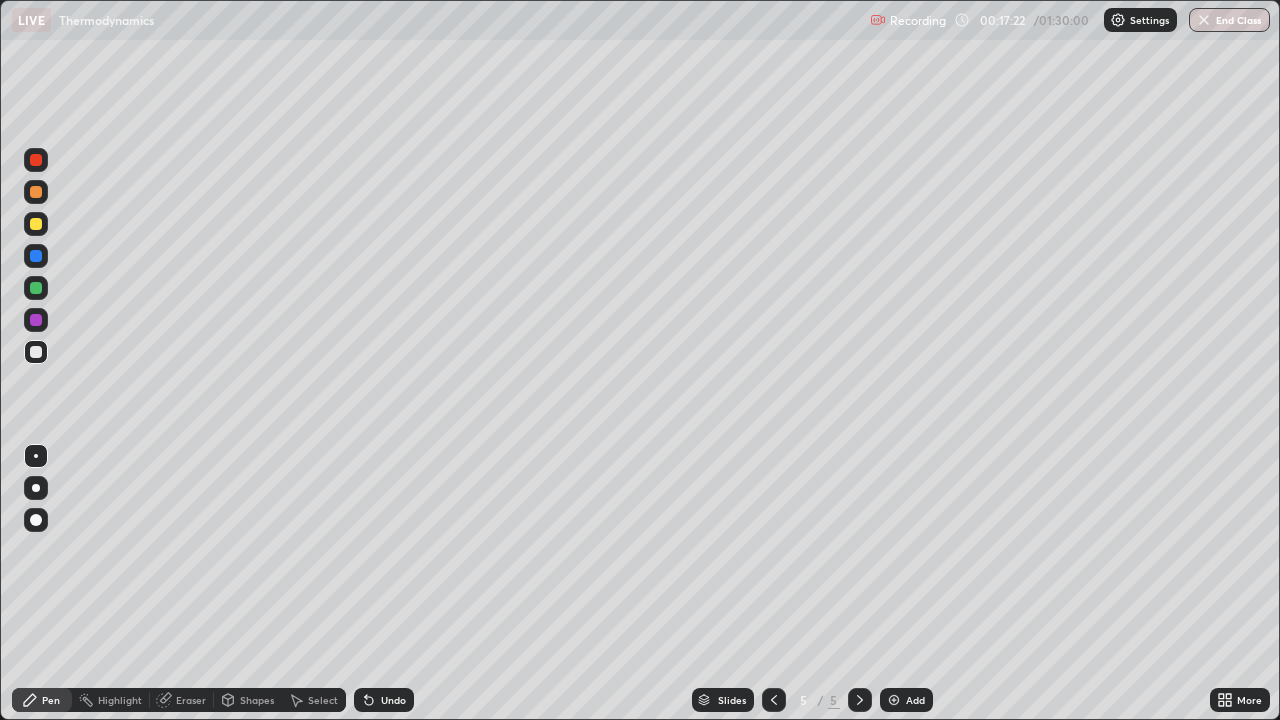 click on "Undo" at bounding box center [384, 700] 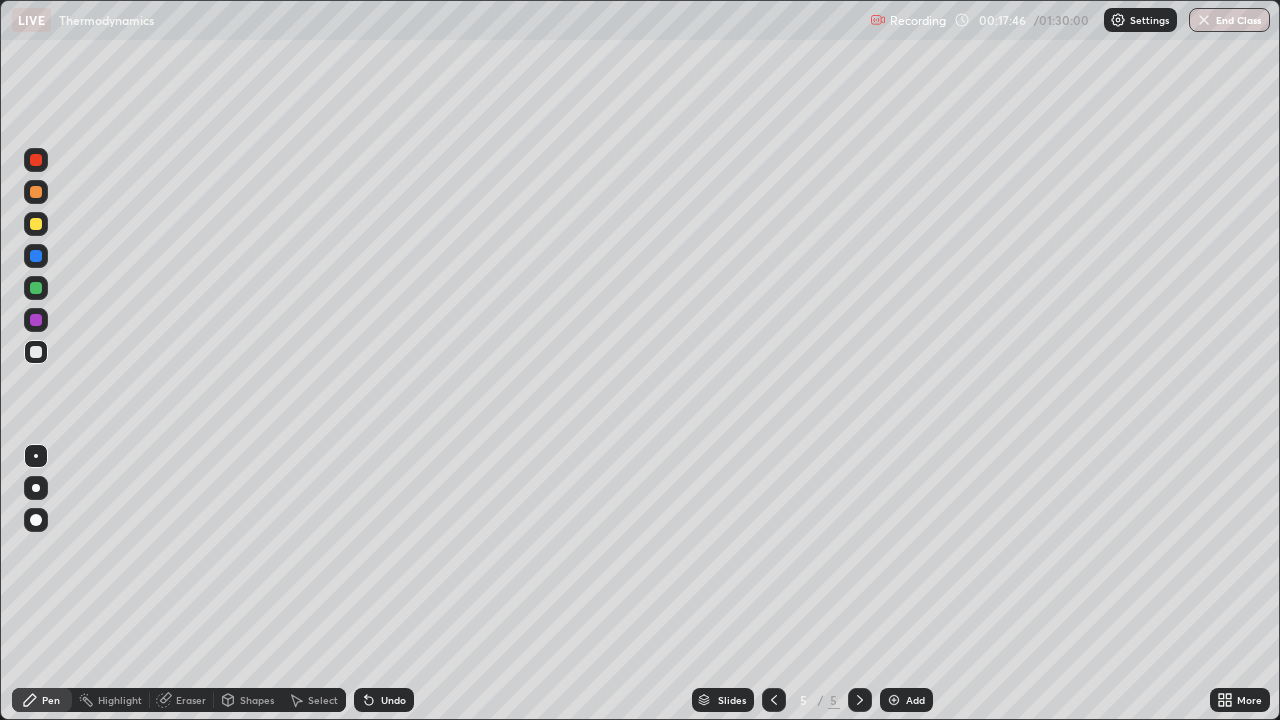click on "Undo" at bounding box center [384, 700] 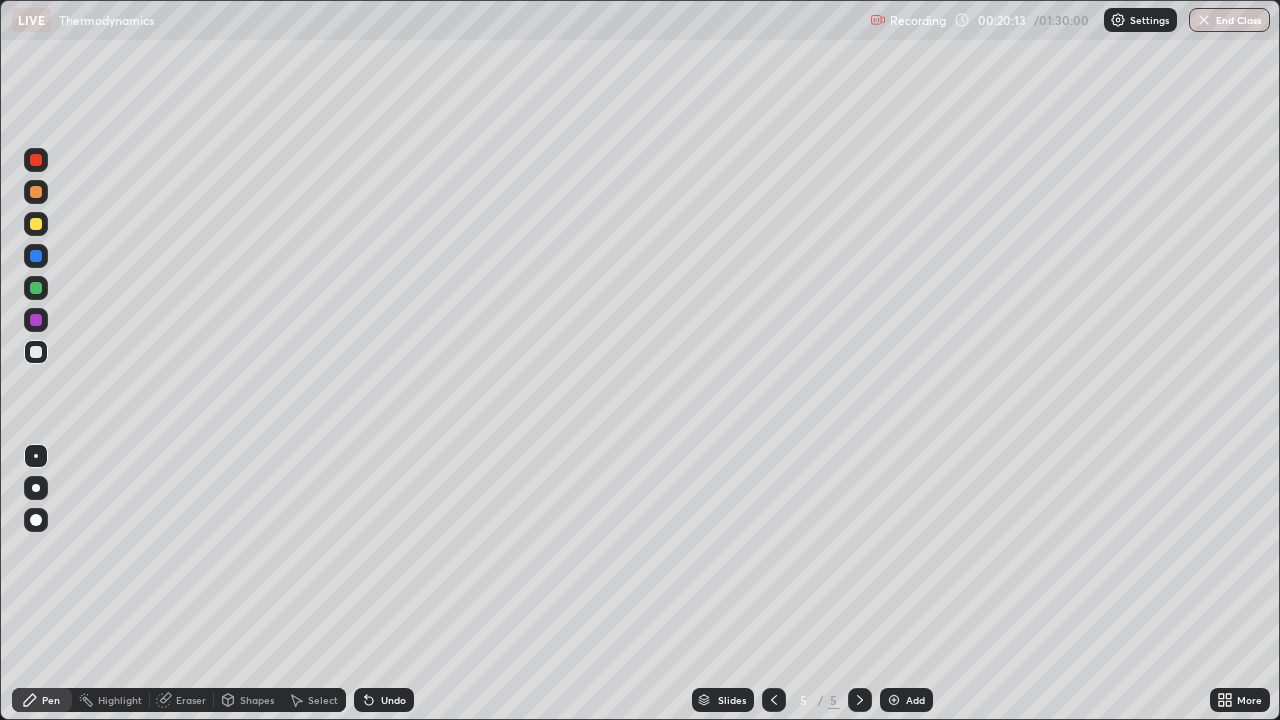 click at bounding box center [894, 700] 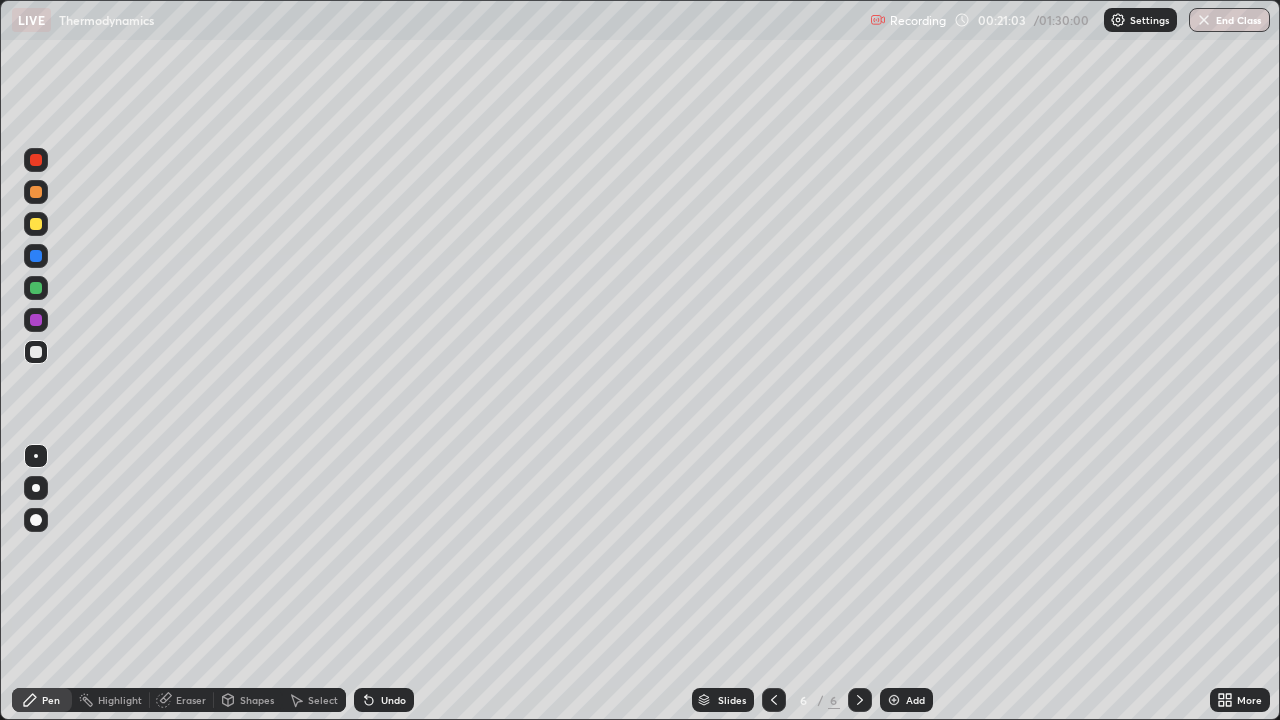 click on "Undo" at bounding box center [393, 700] 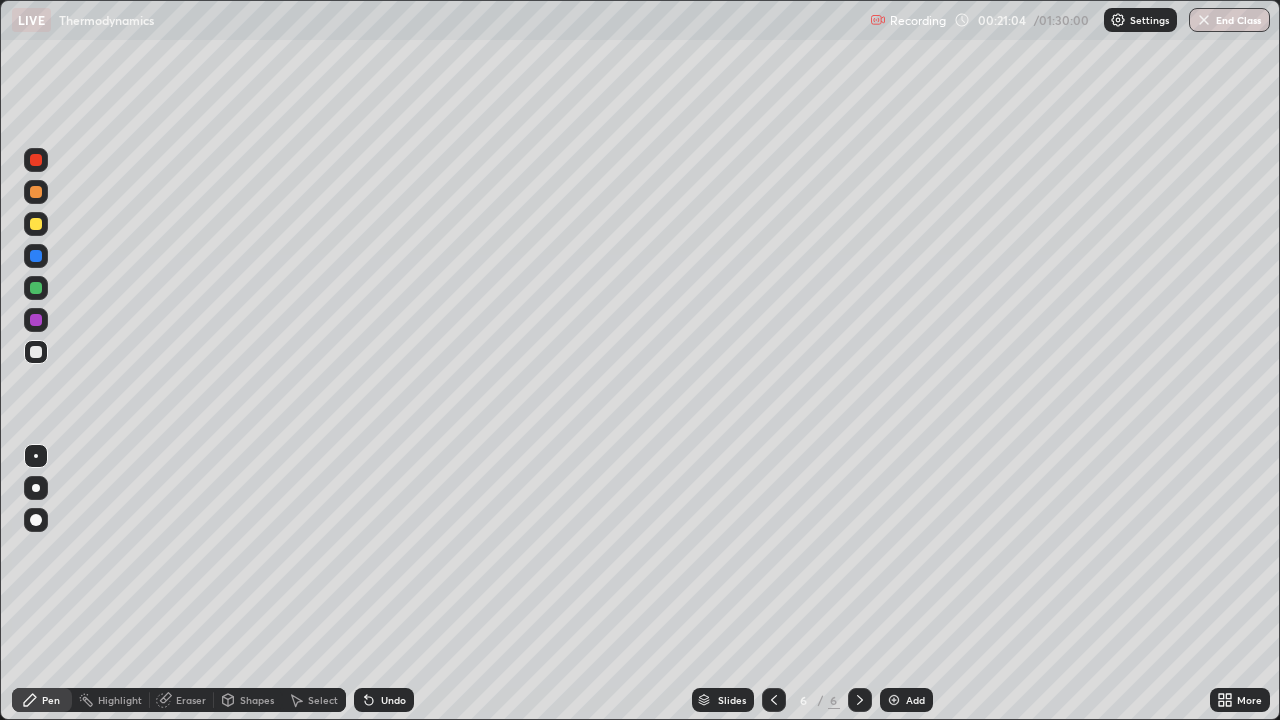 click on "Undo" at bounding box center [393, 700] 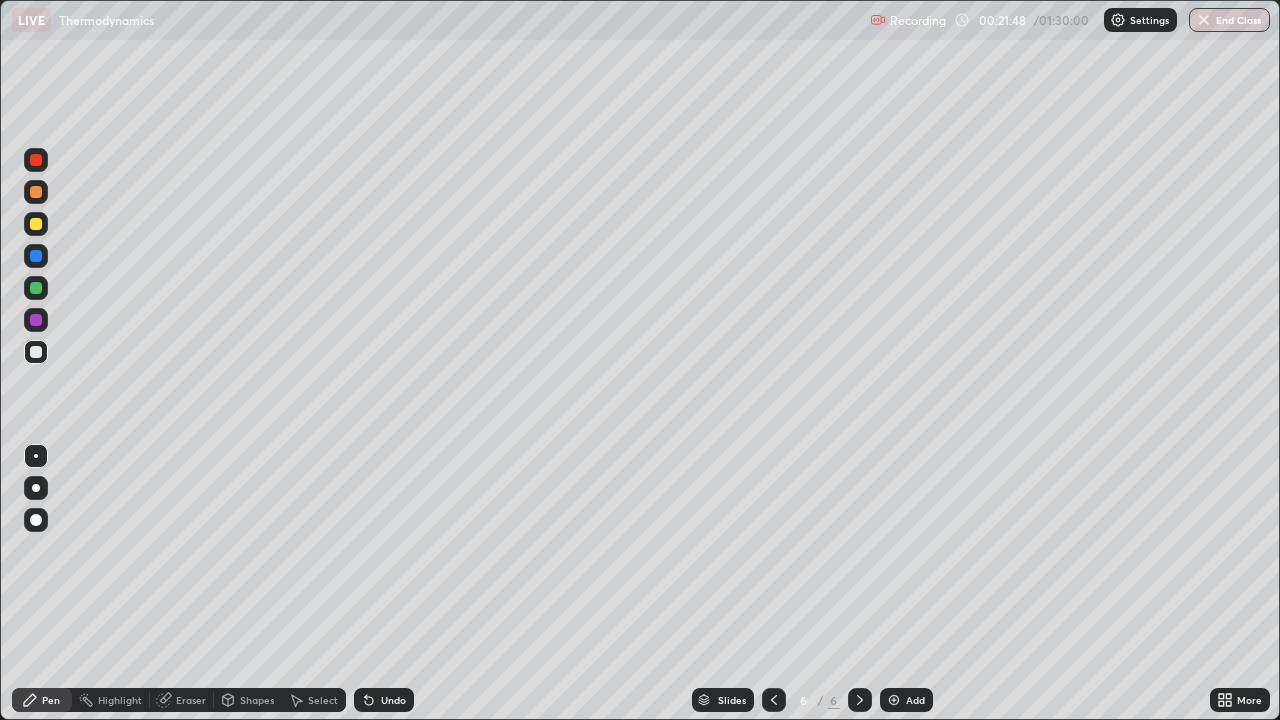 click on "Undo" at bounding box center [384, 700] 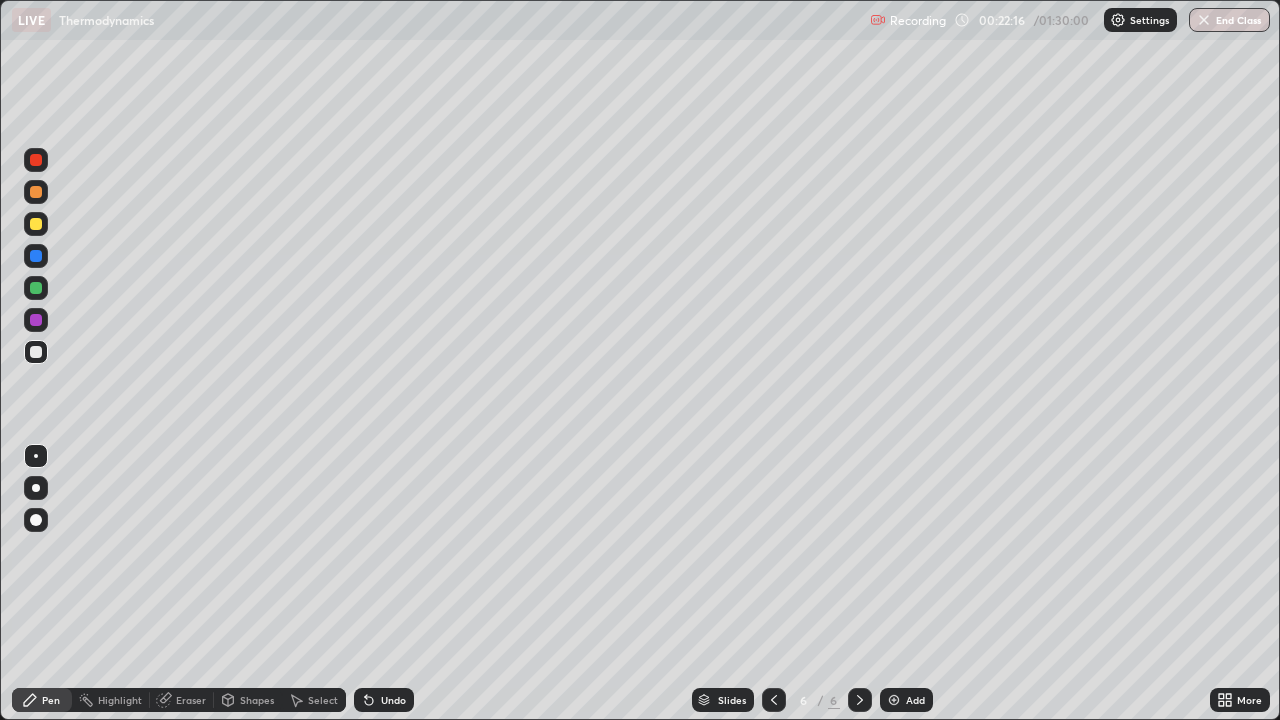 click on "Undo" at bounding box center [384, 700] 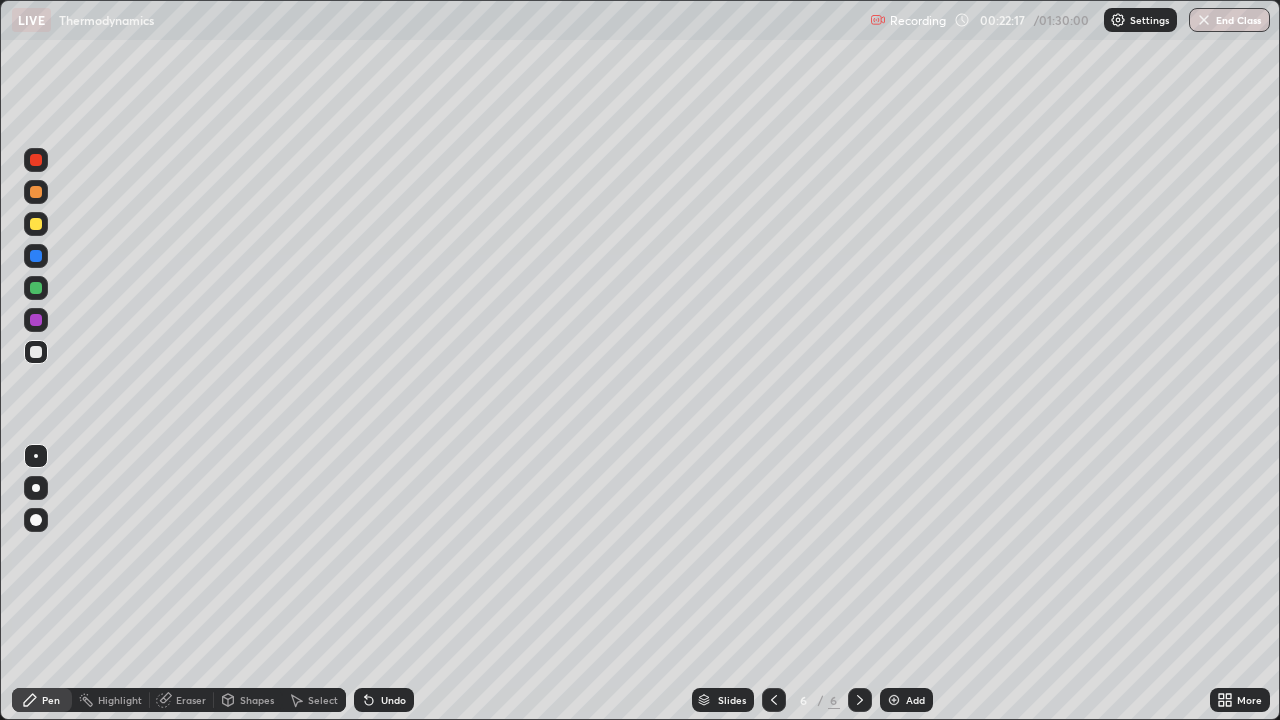 click on "Undo" at bounding box center [384, 700] 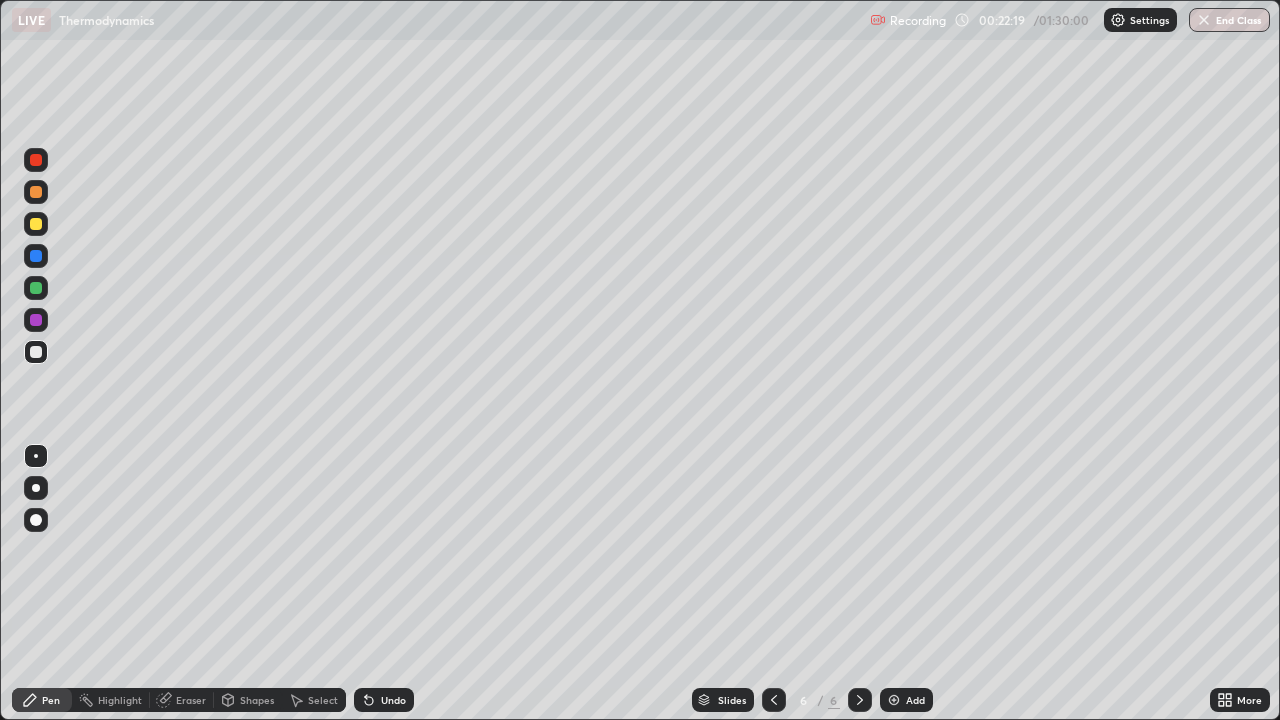 click on "Undo" at bounding box center [393, 700] 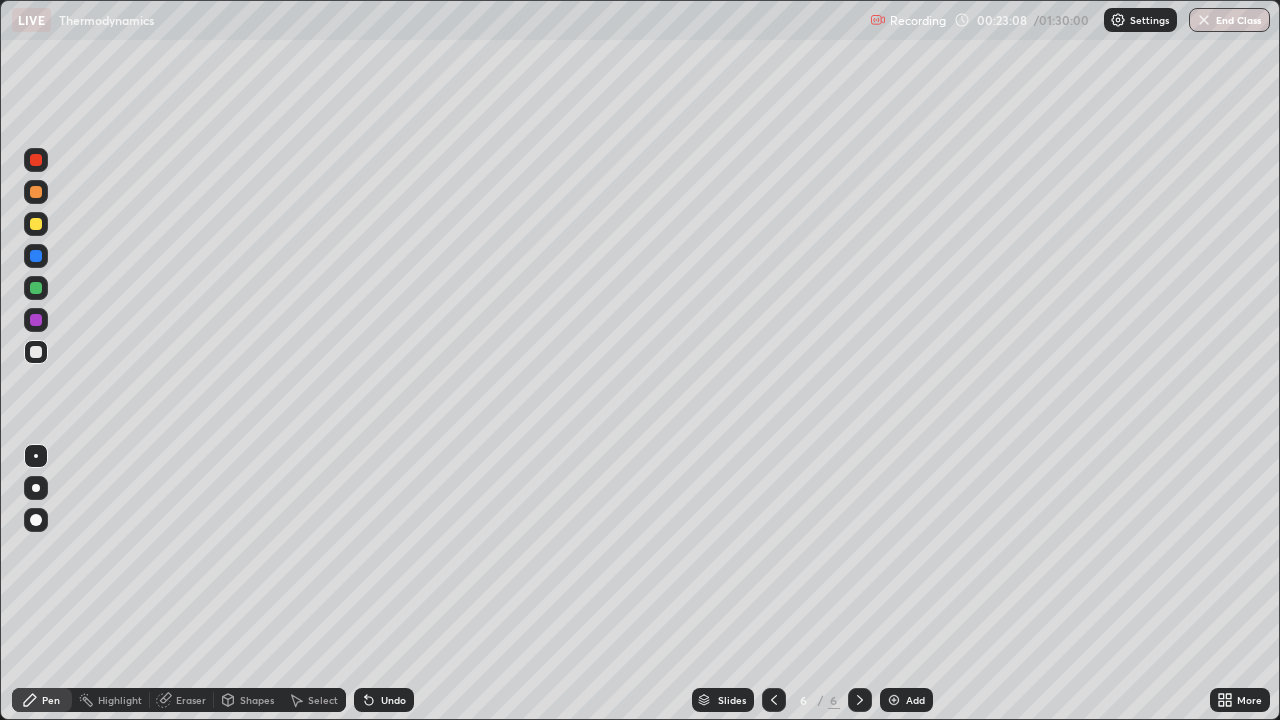 click on "Add" at bounding box center (915, 700) 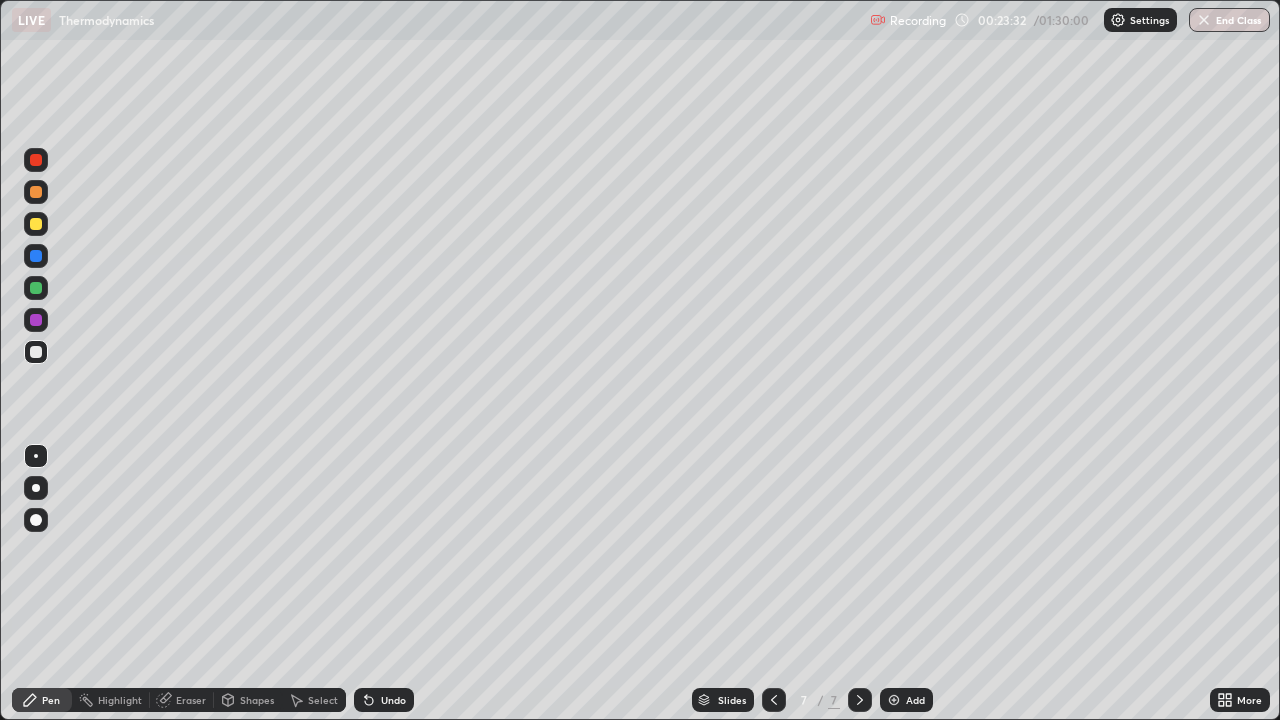 click on "Undo" at bounding box center [384, 700] 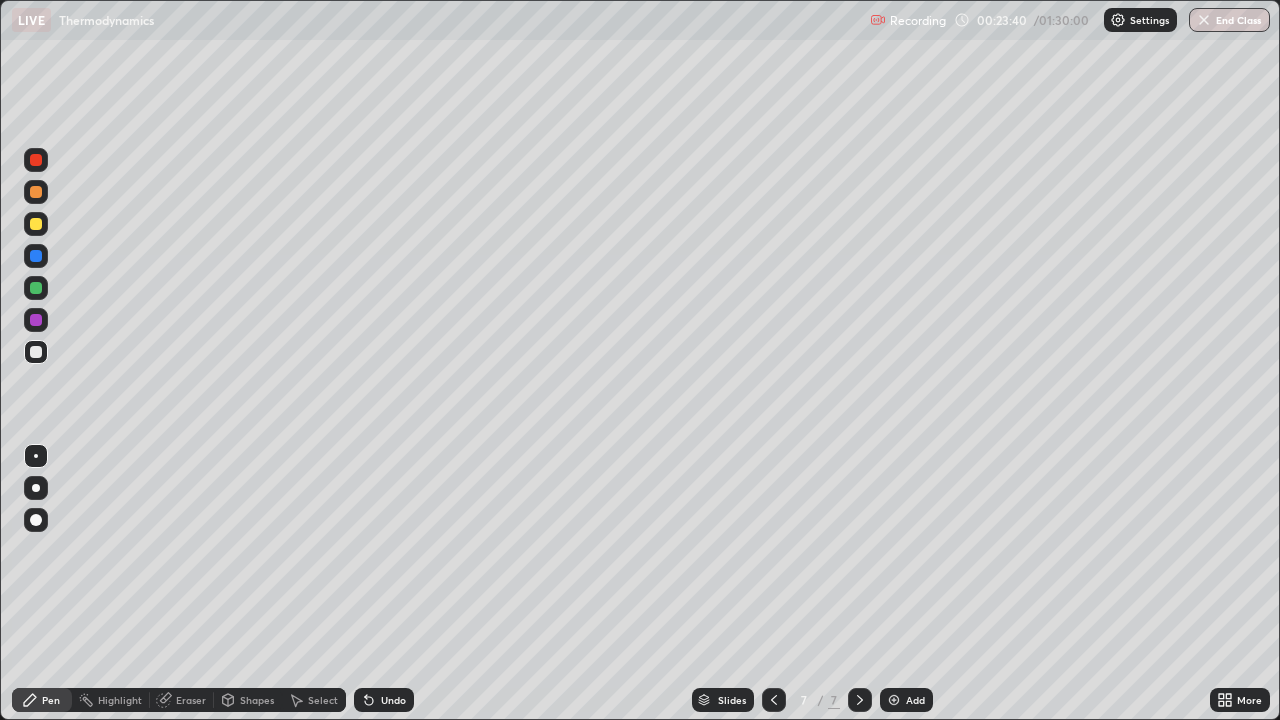 click on "Undo" at bounding box center [384, 700] 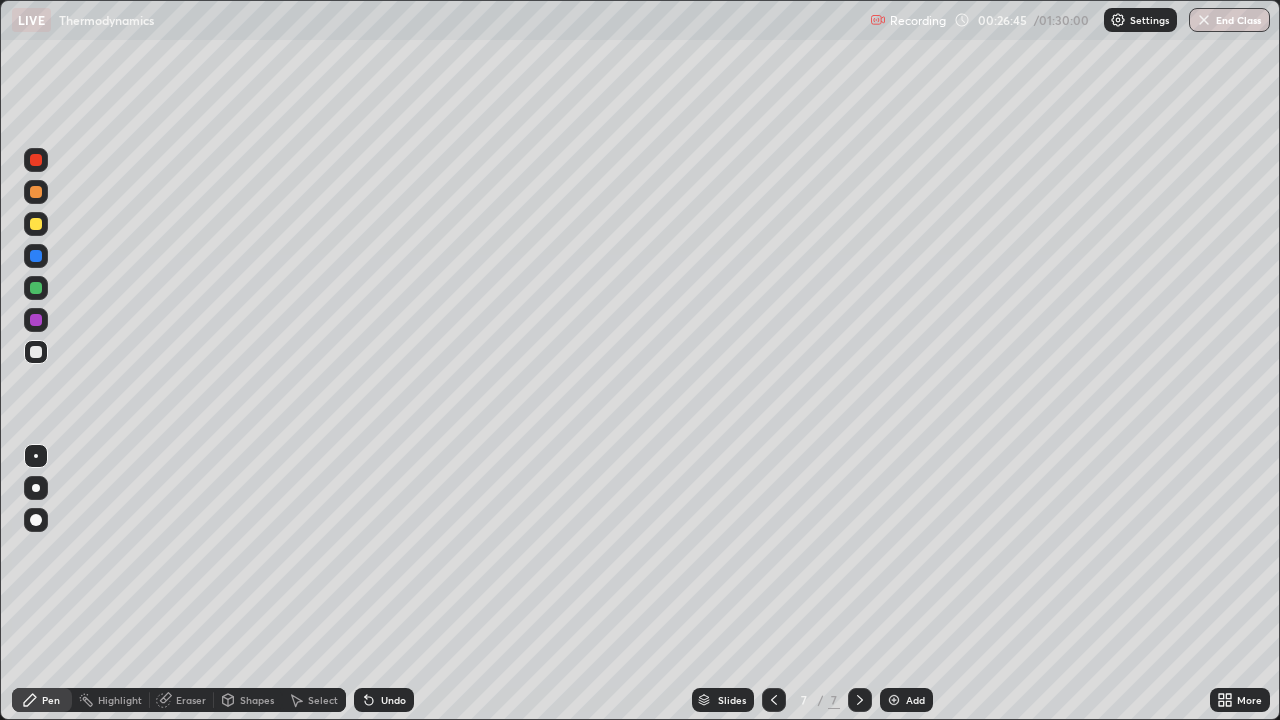 click on "Add" at bounding box center (906, 700) 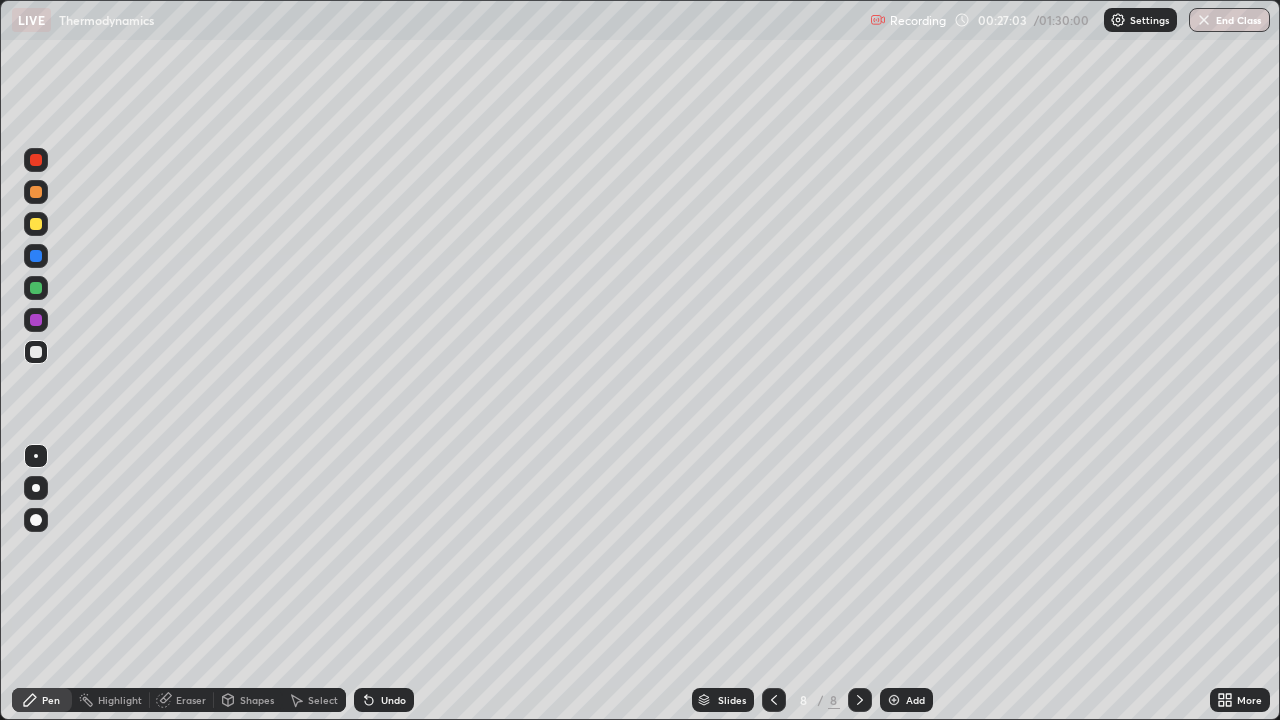 click on "Undo" at bounding box center [393, 700] 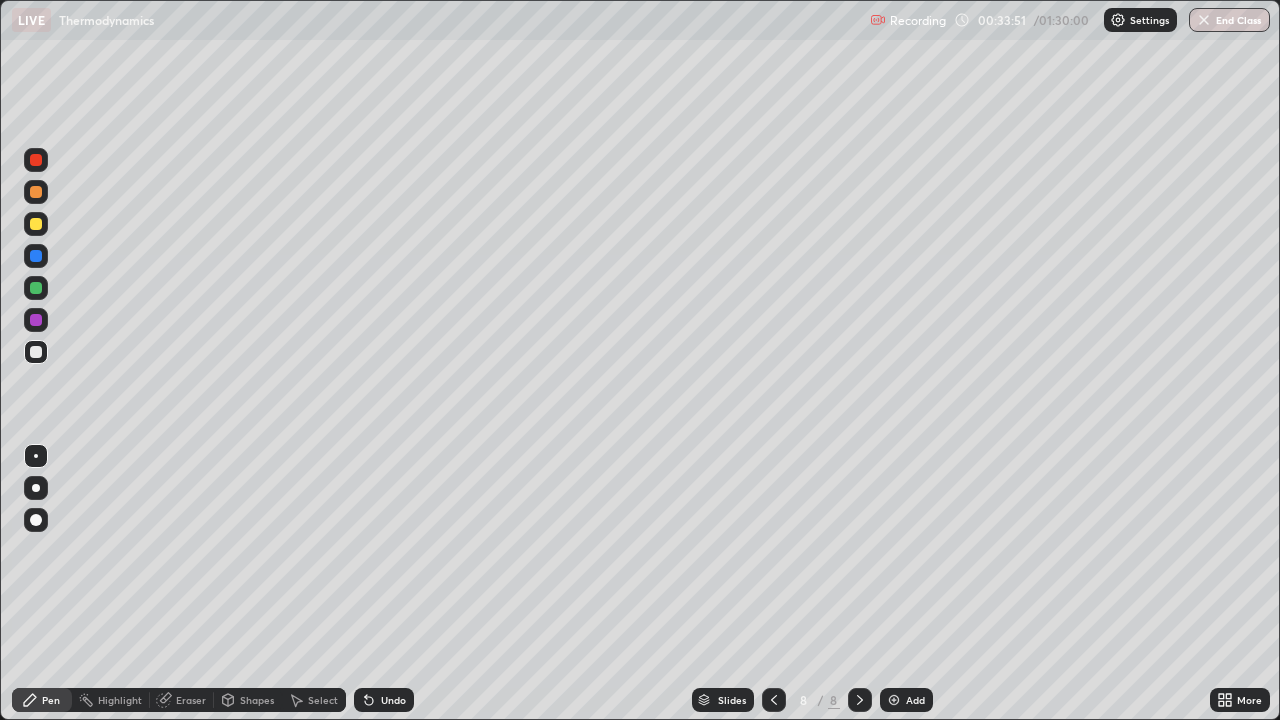 click at bounding box center [894, 700] 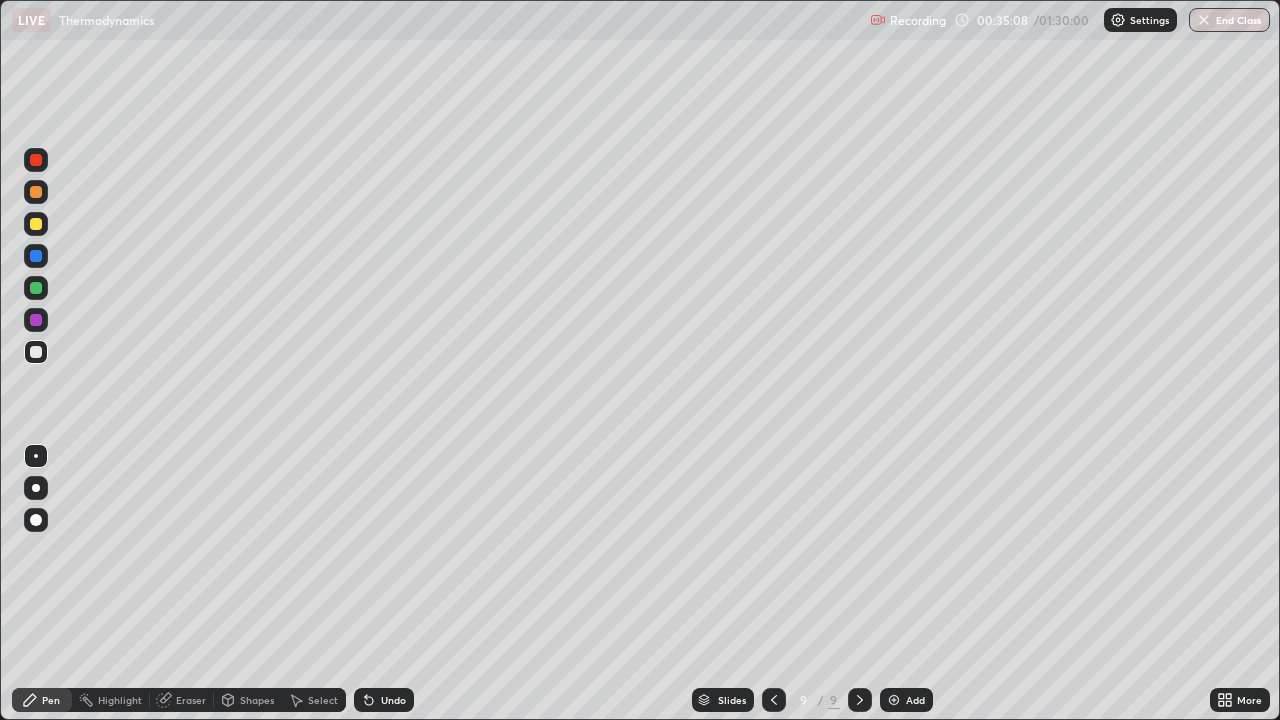click on "Eraser" at bounding box center (191, 700) 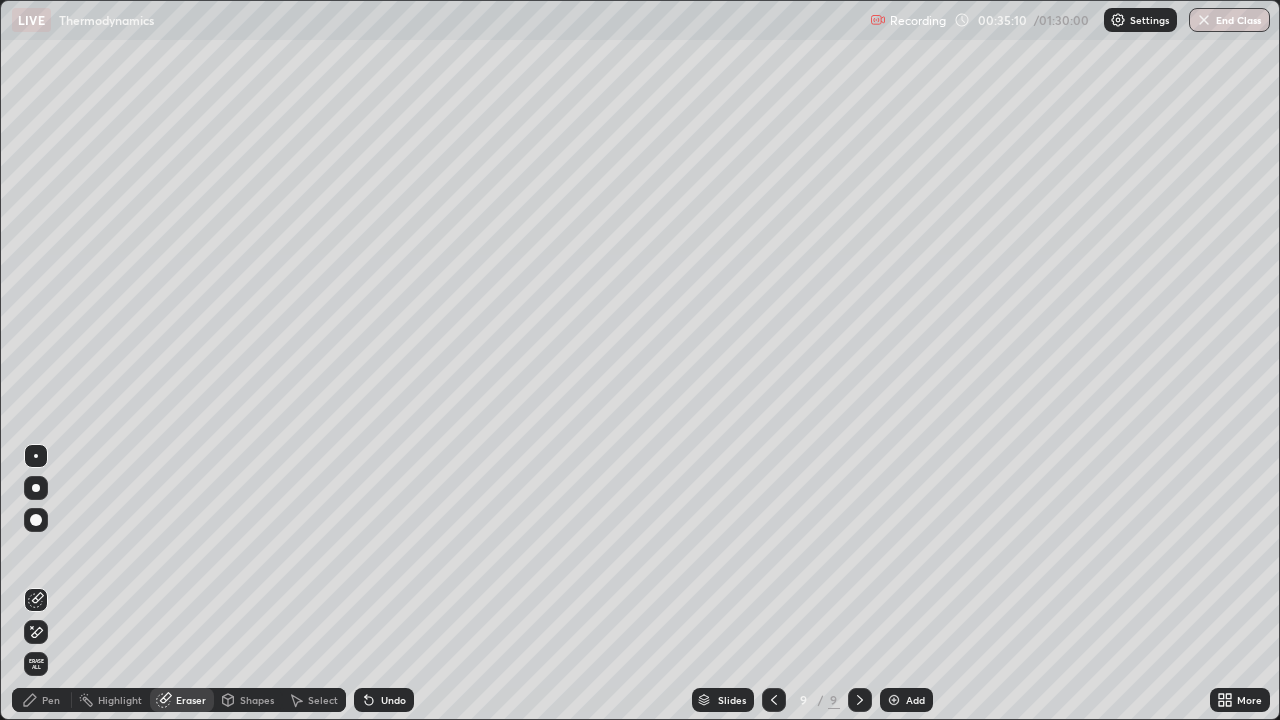 click on "Pen" at bounding box center (42, 700) 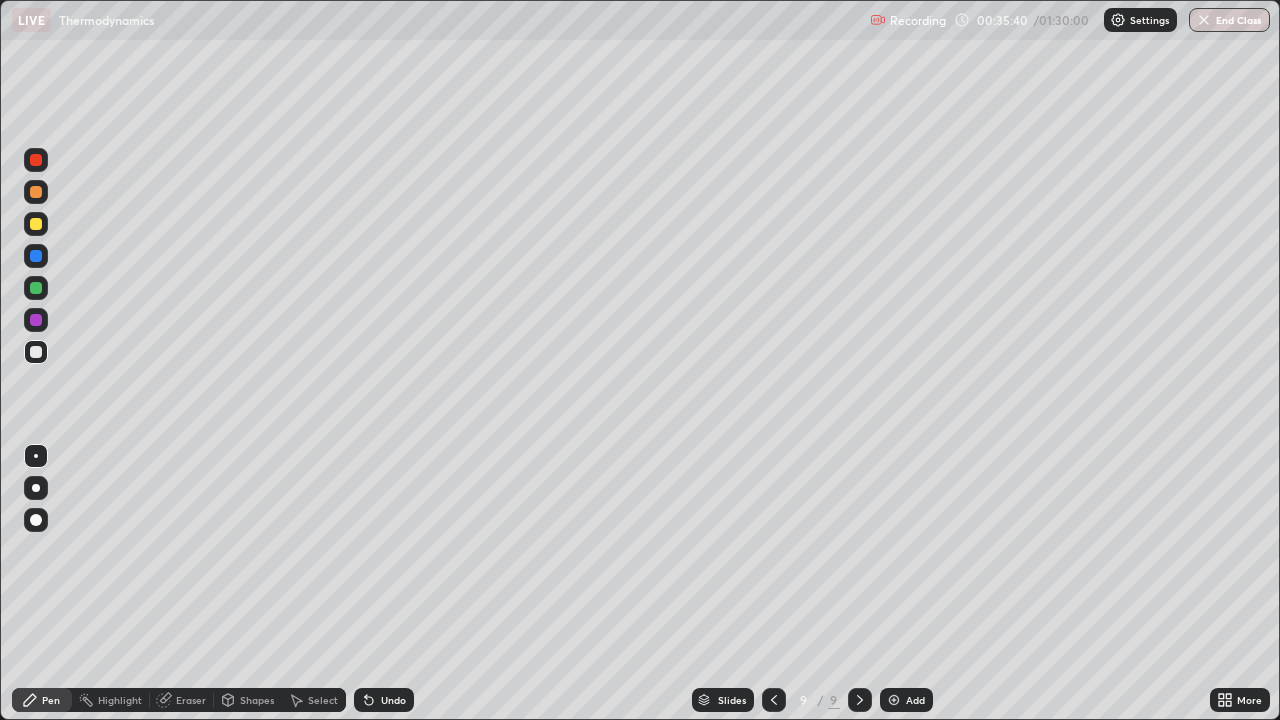 click on "Undo" at bounding box center [384, 700] 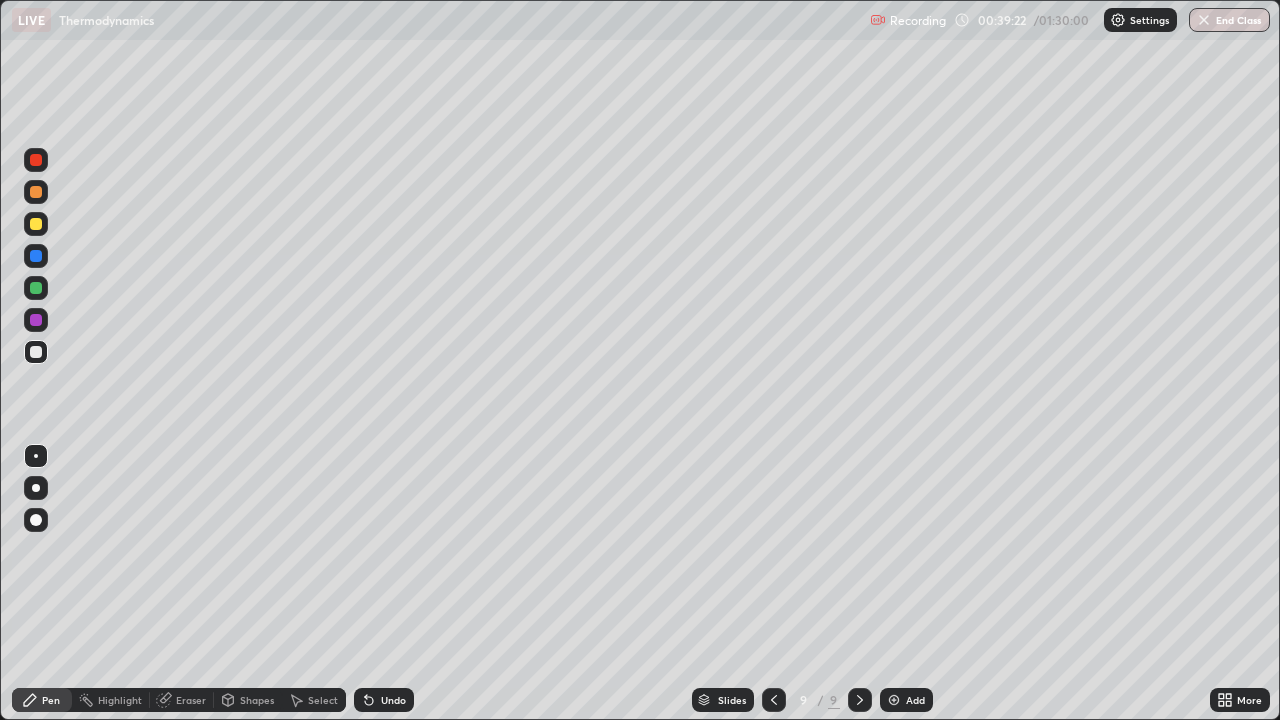click on "Add" at bounding box center (915, 700) 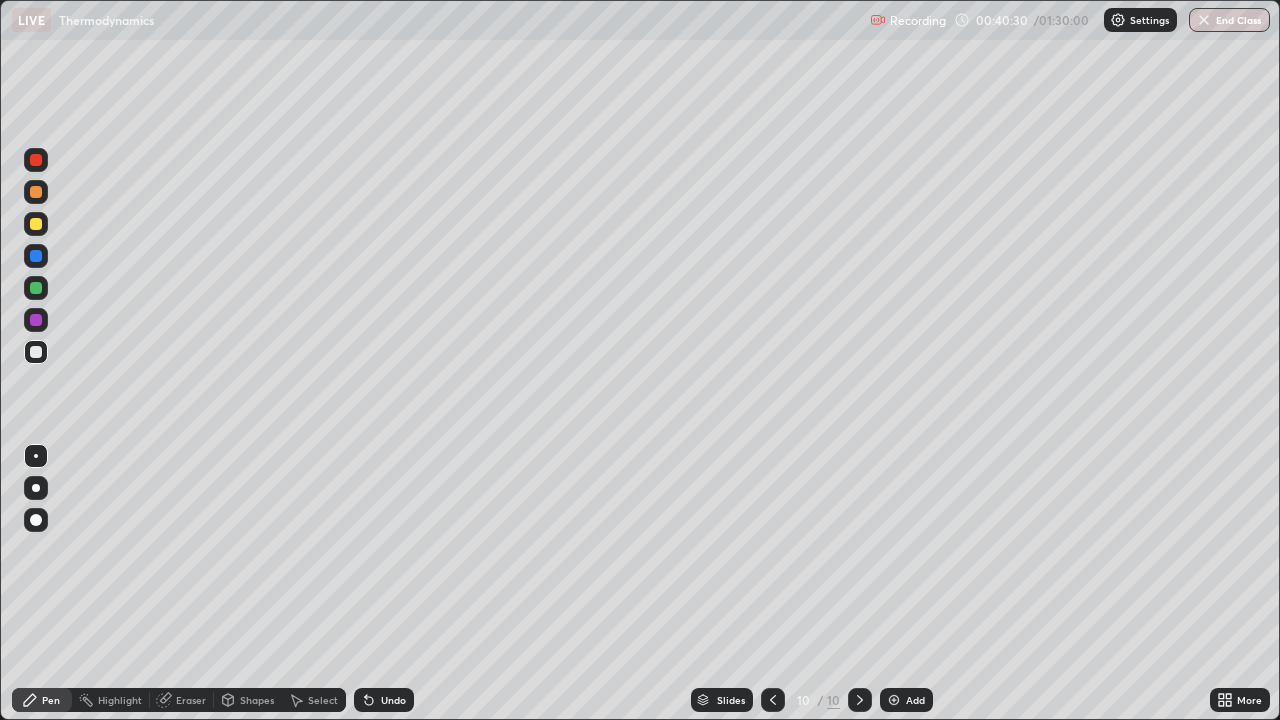 click on "Undo" at bounding box center [384, 700] 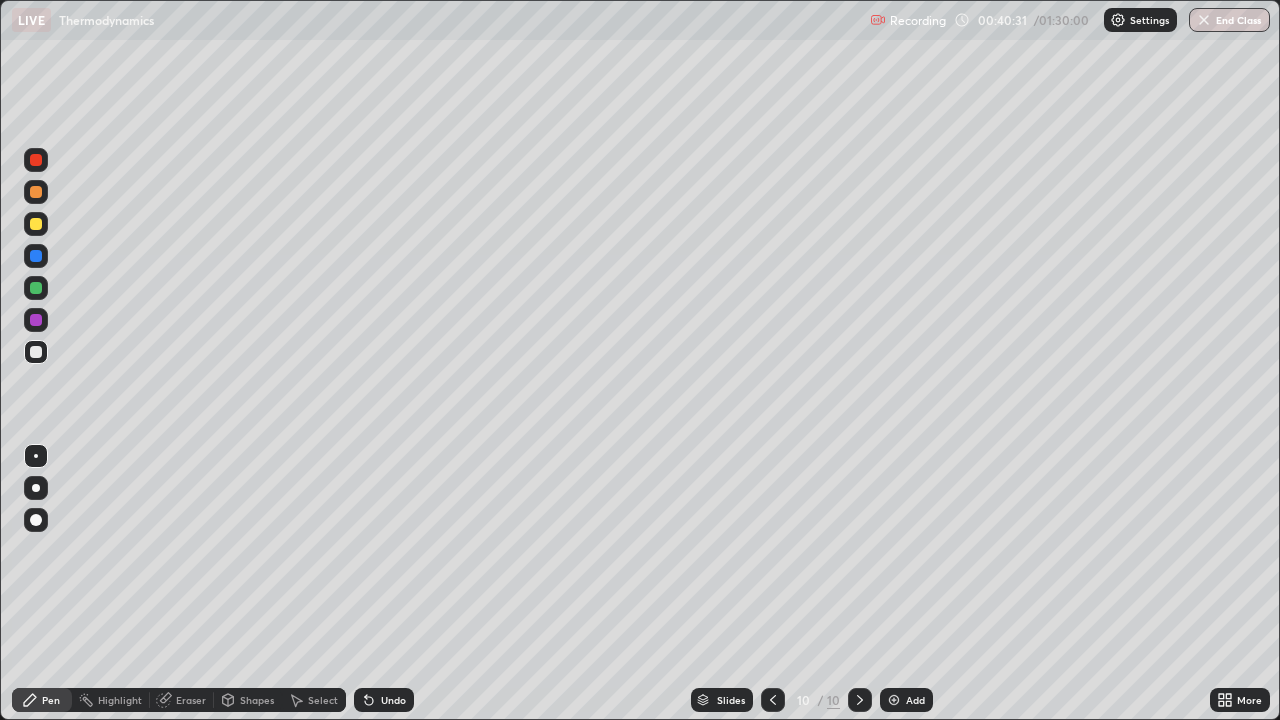 click on "Undo" at bounding box center (380, 700) 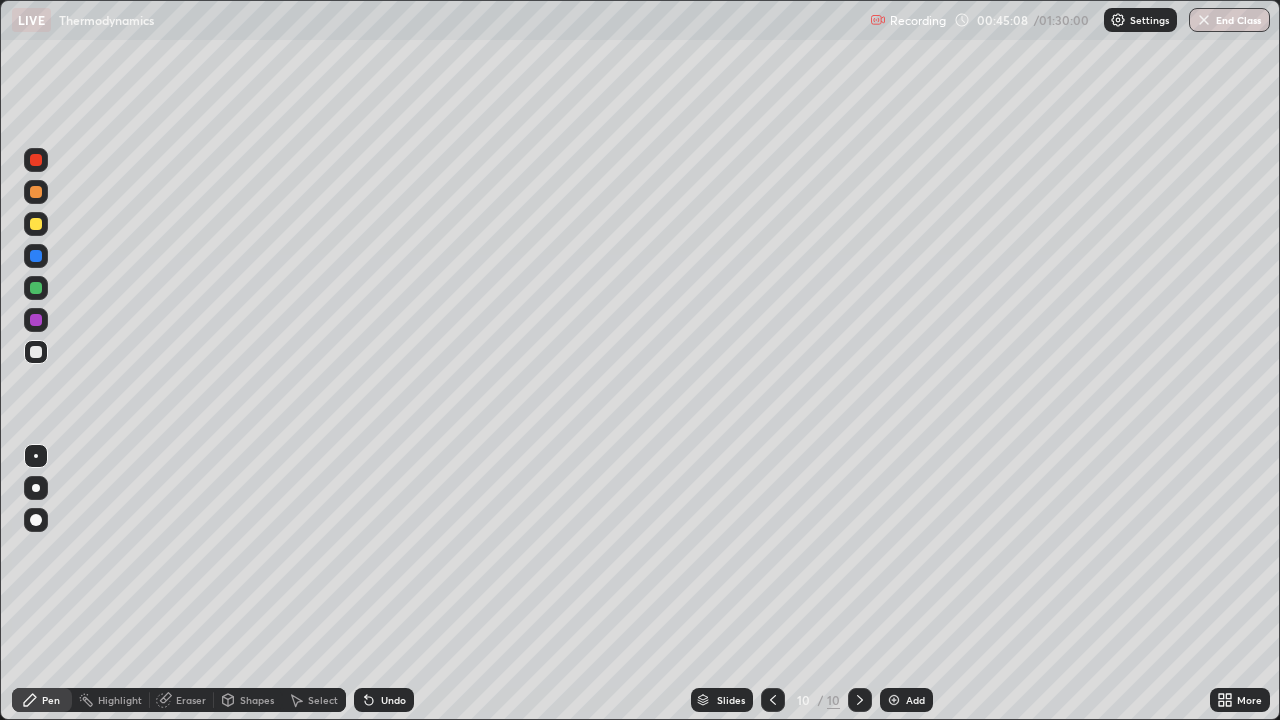 click on "Add" at bounding box center [906, 700] 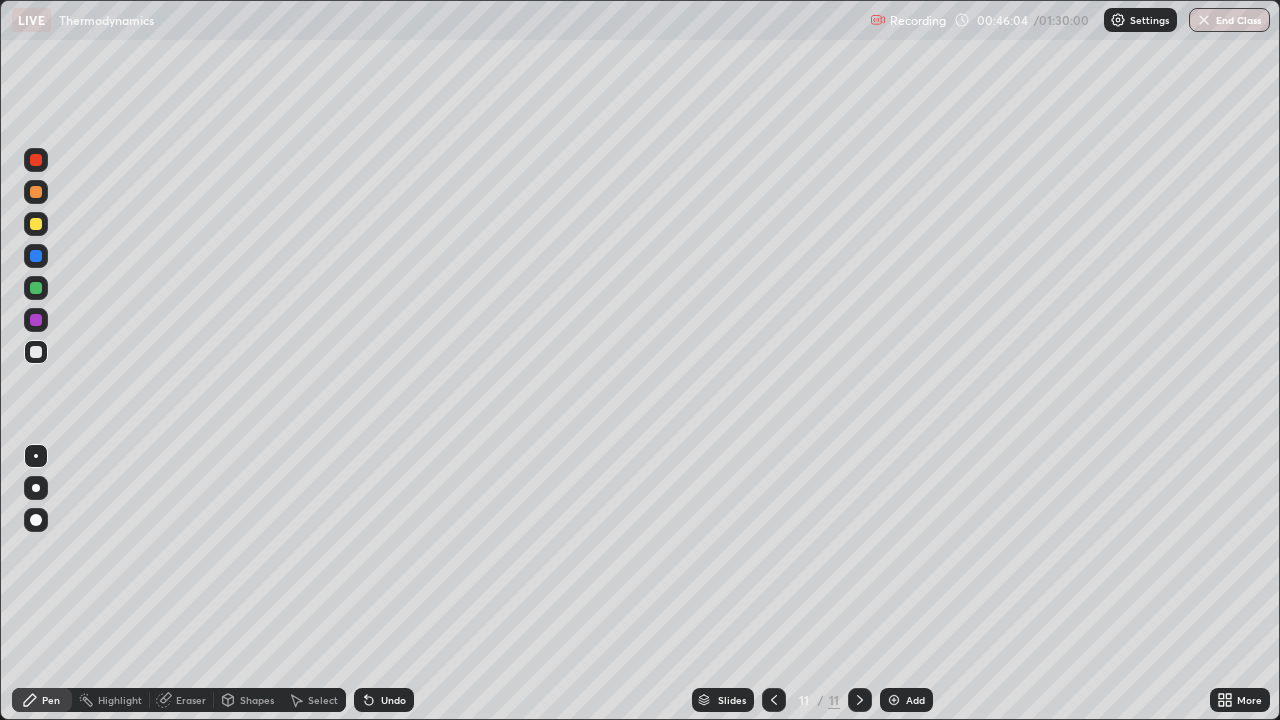 click on "Undo" at bounding box center [393, 700] 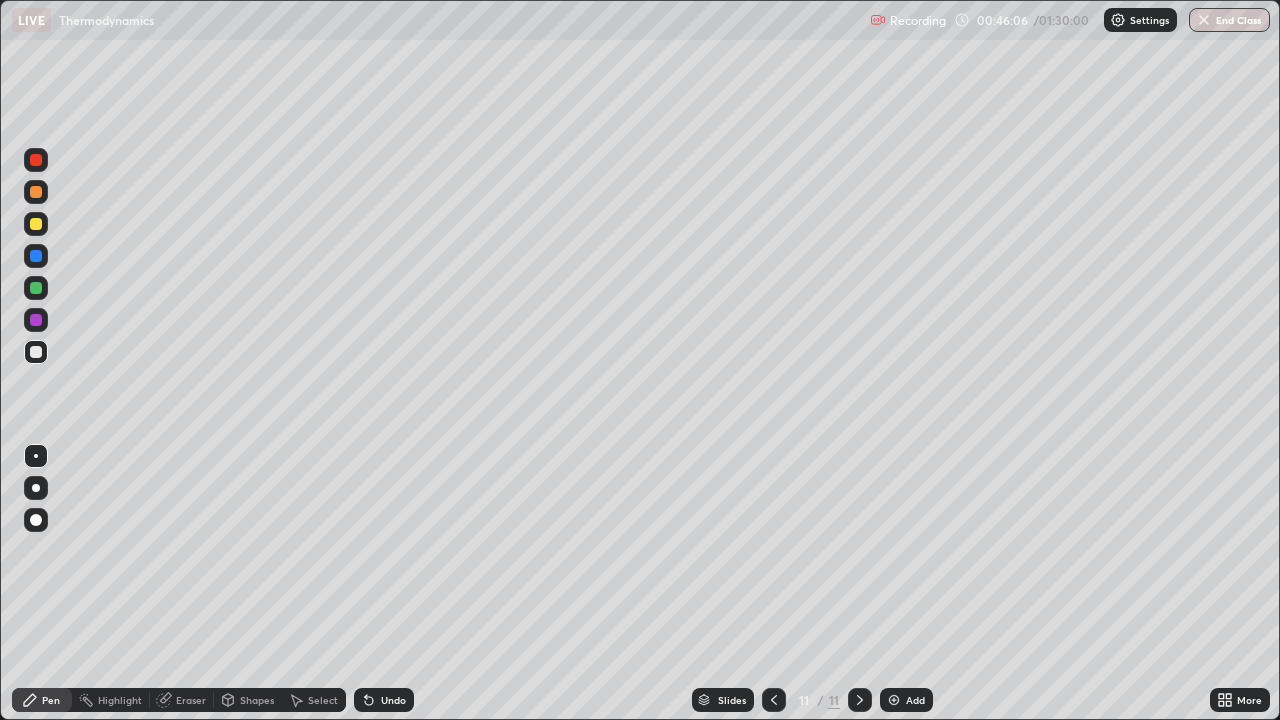 click on "Undo" at bounding box center (393, 700) 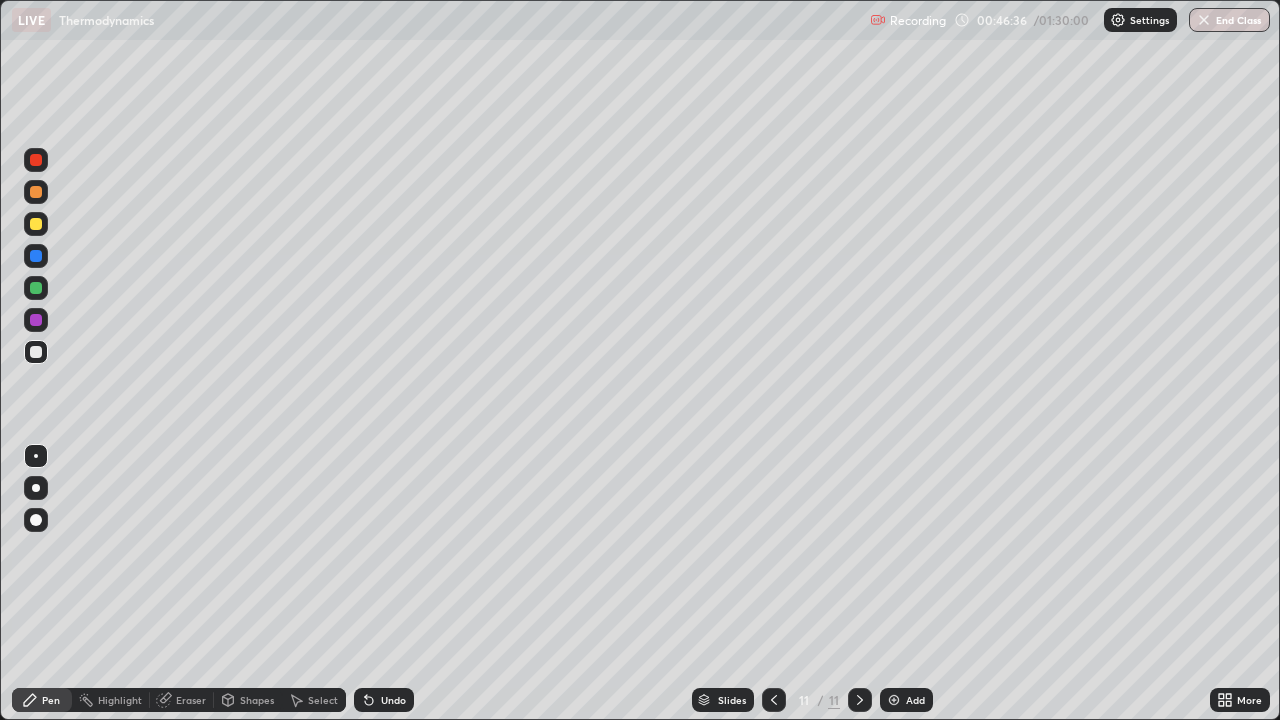 click on "Eraser" at bounding box center (182, 700) 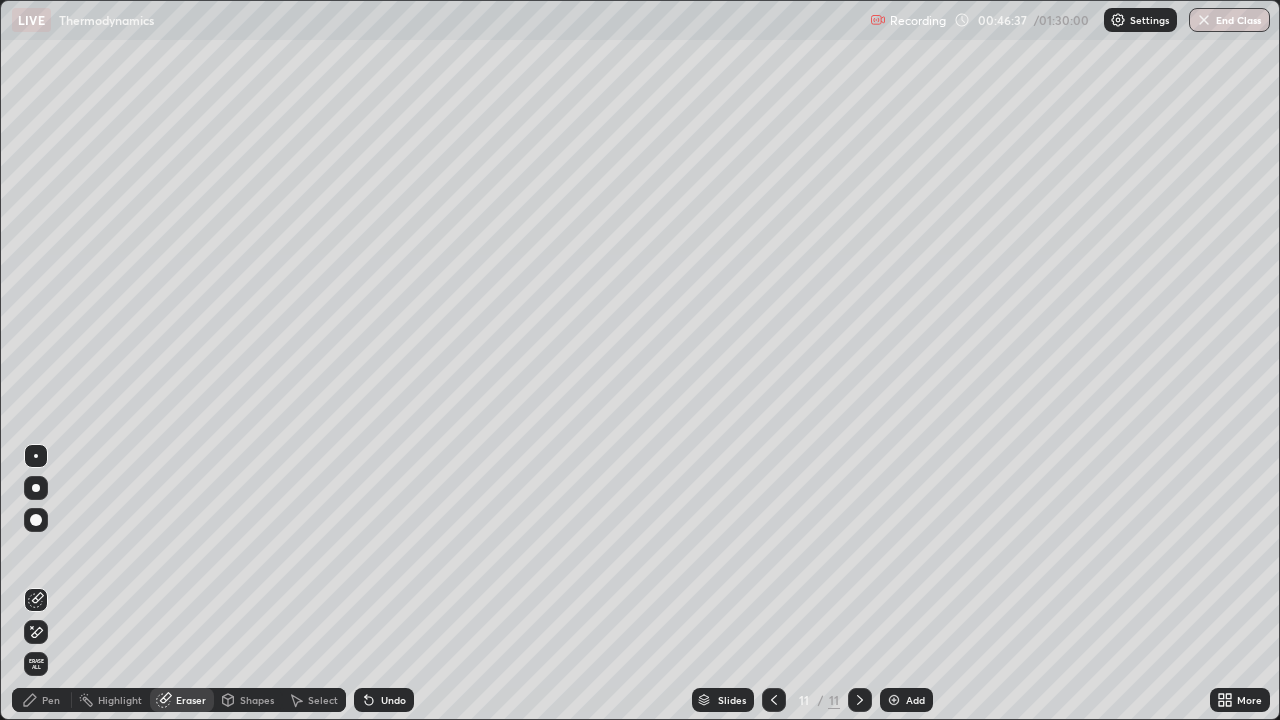 click on "Pen" at bounding box center (51, 700) 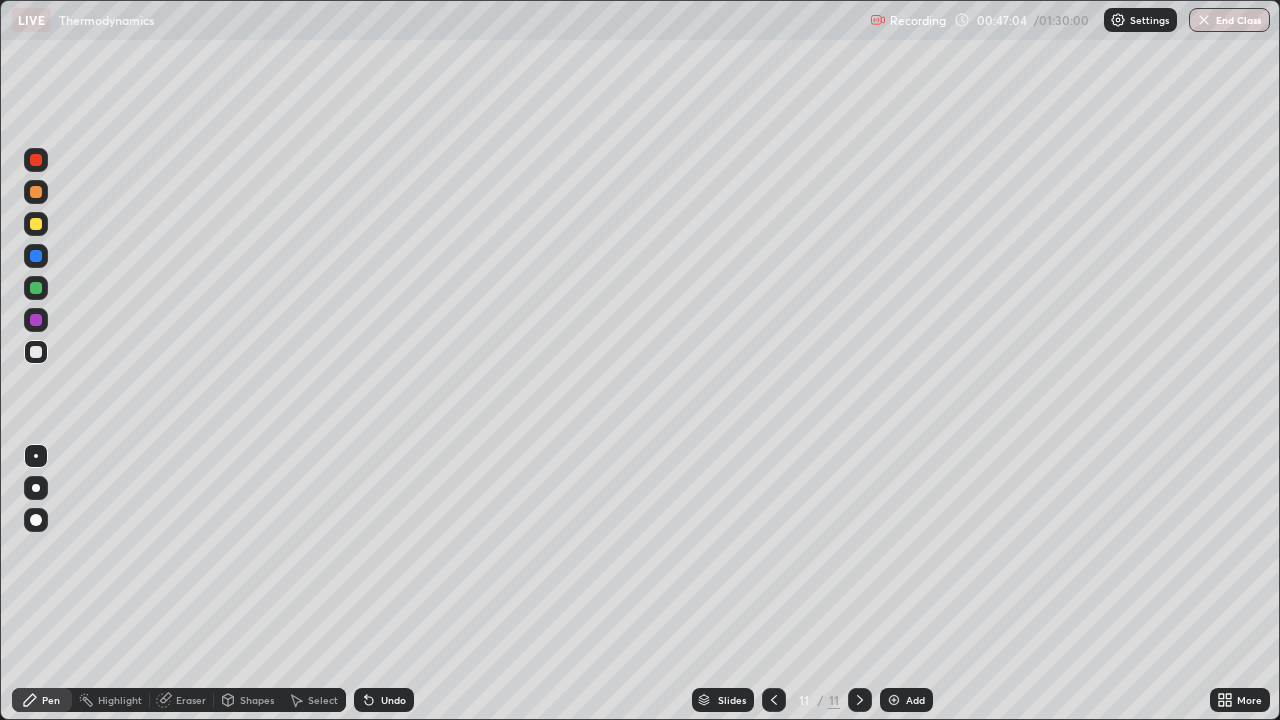 click on "Undo" at bounding box center (393, 700) 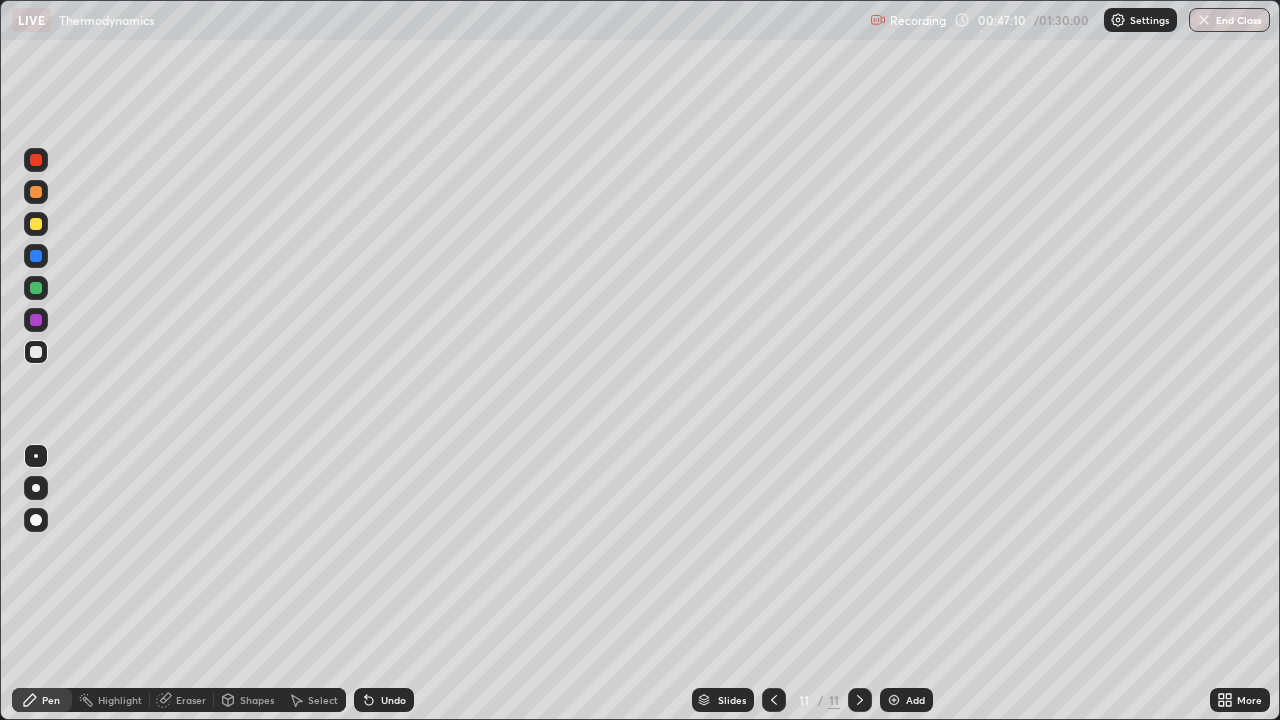 click on "Undo" at bounding box center (384, 700) 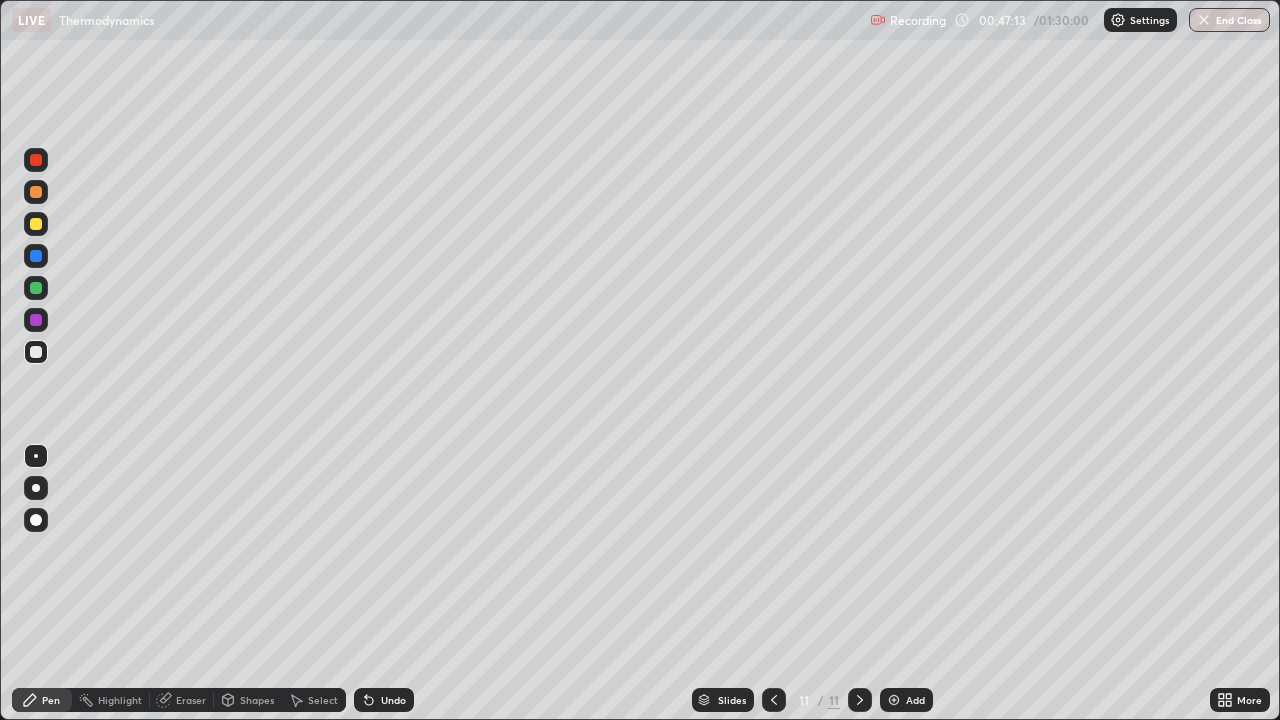 click on "Eraser" at bounding box center [191, 700] 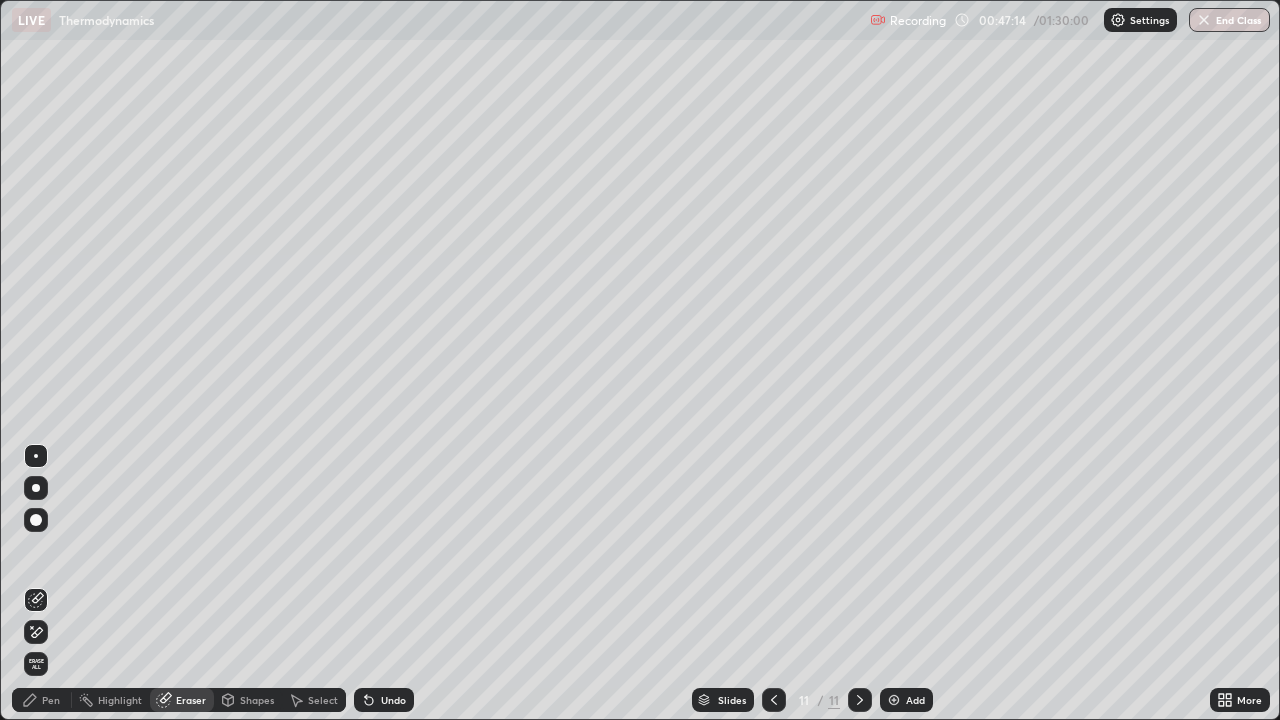 click on "Pen" at bounding box center (51, 700) 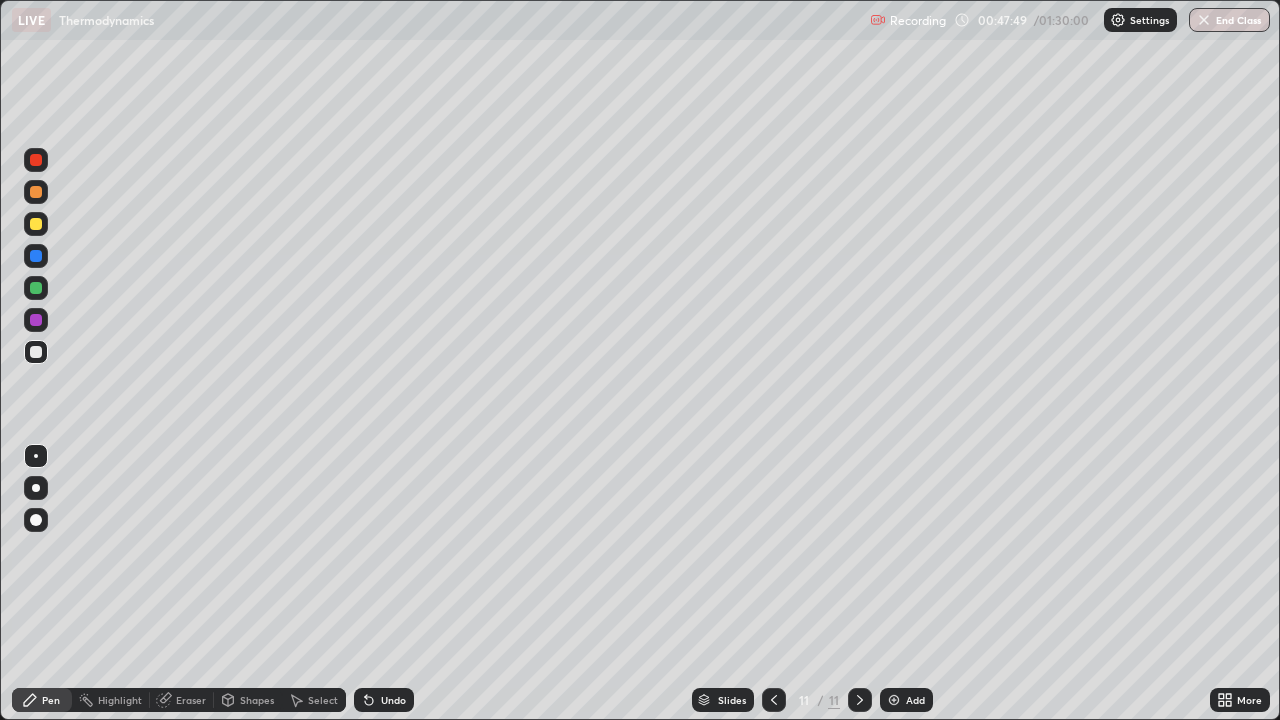 click on "Eraser" at bounding box center [191, 700] 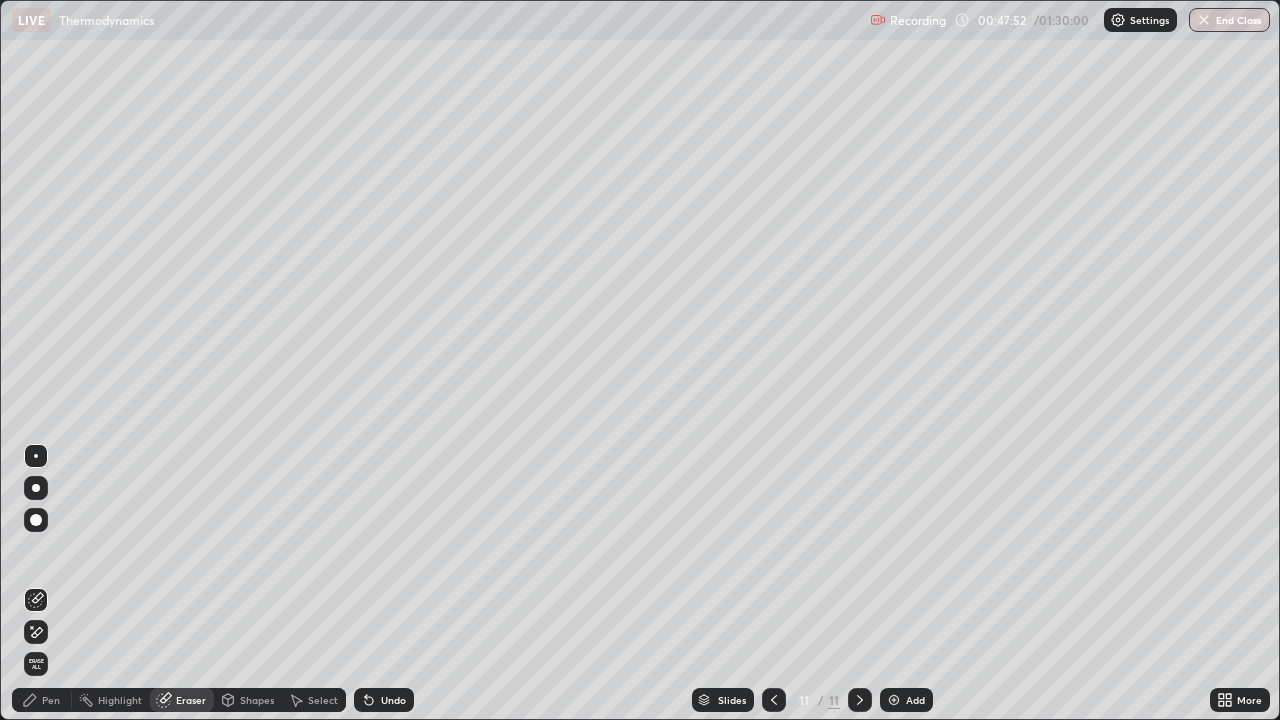 click on "Pen" at bounding box center (42, 700) 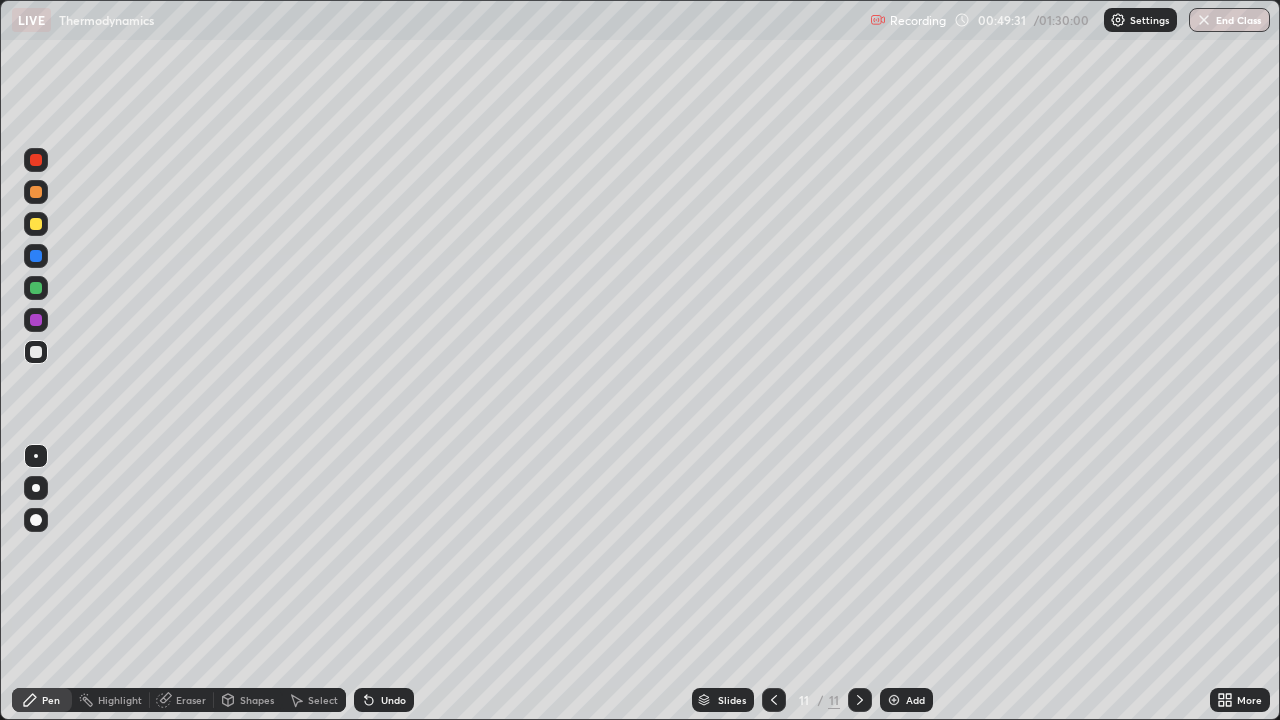 click on "Eraser" at bounding box center [191, 700] 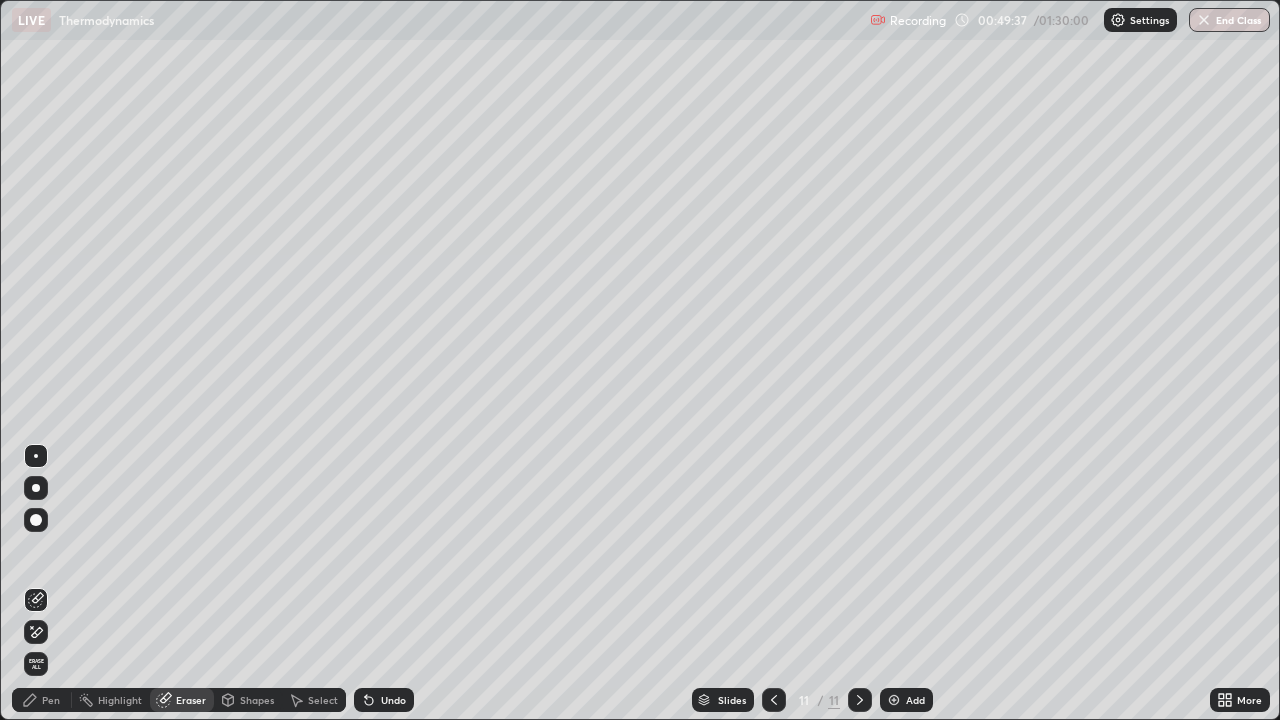 click on "Pen" at bounding box center (51, 700) 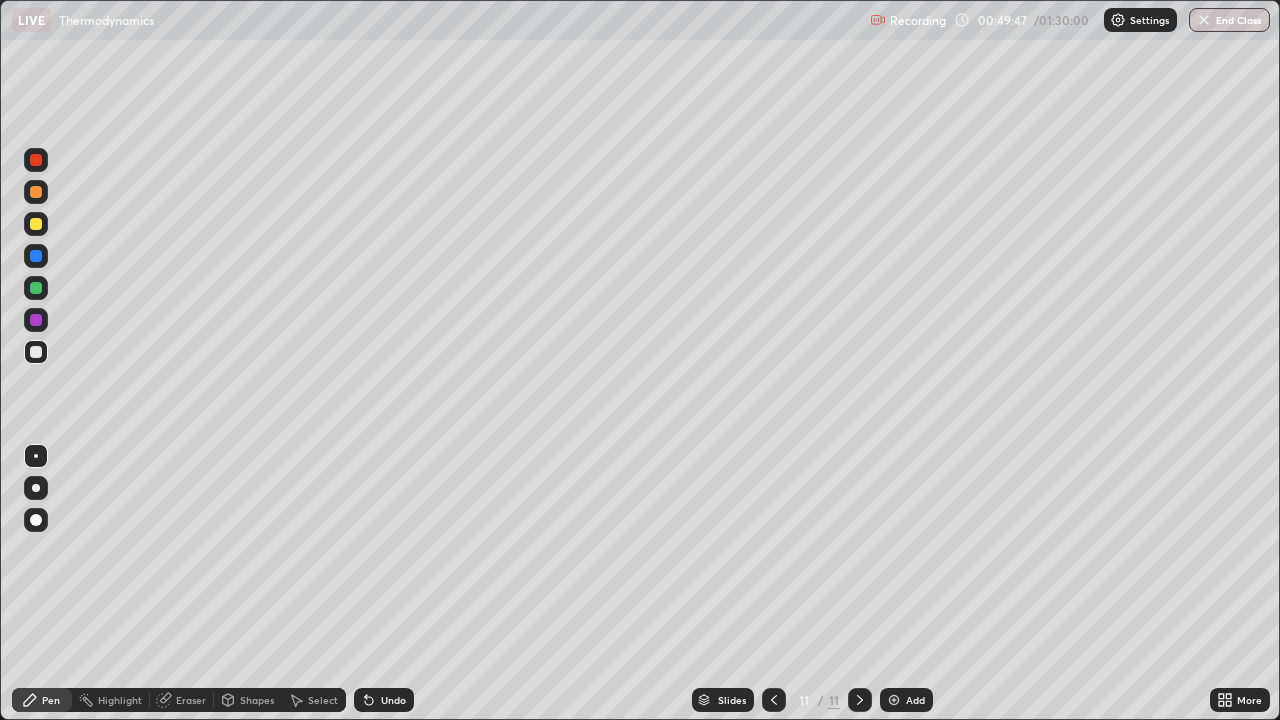 click on "Undo" at bounding box center (384, 700) 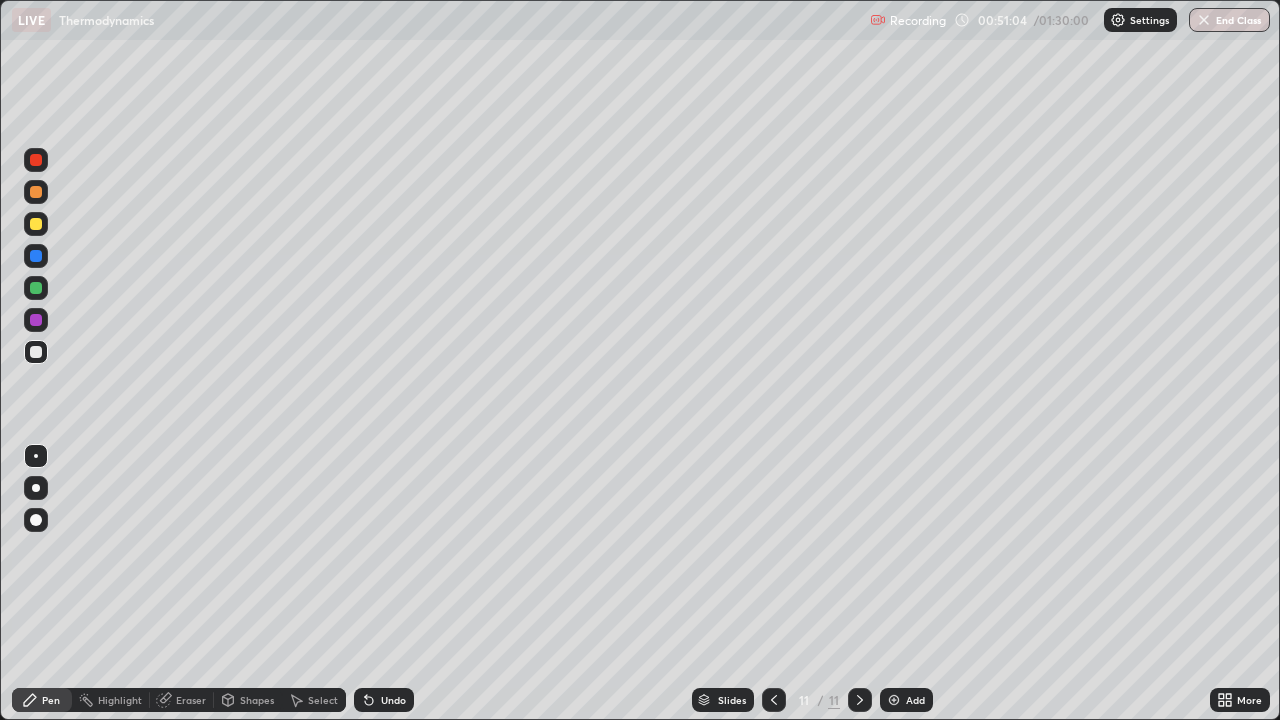 click on "Add" at bounding box center [906, 700] 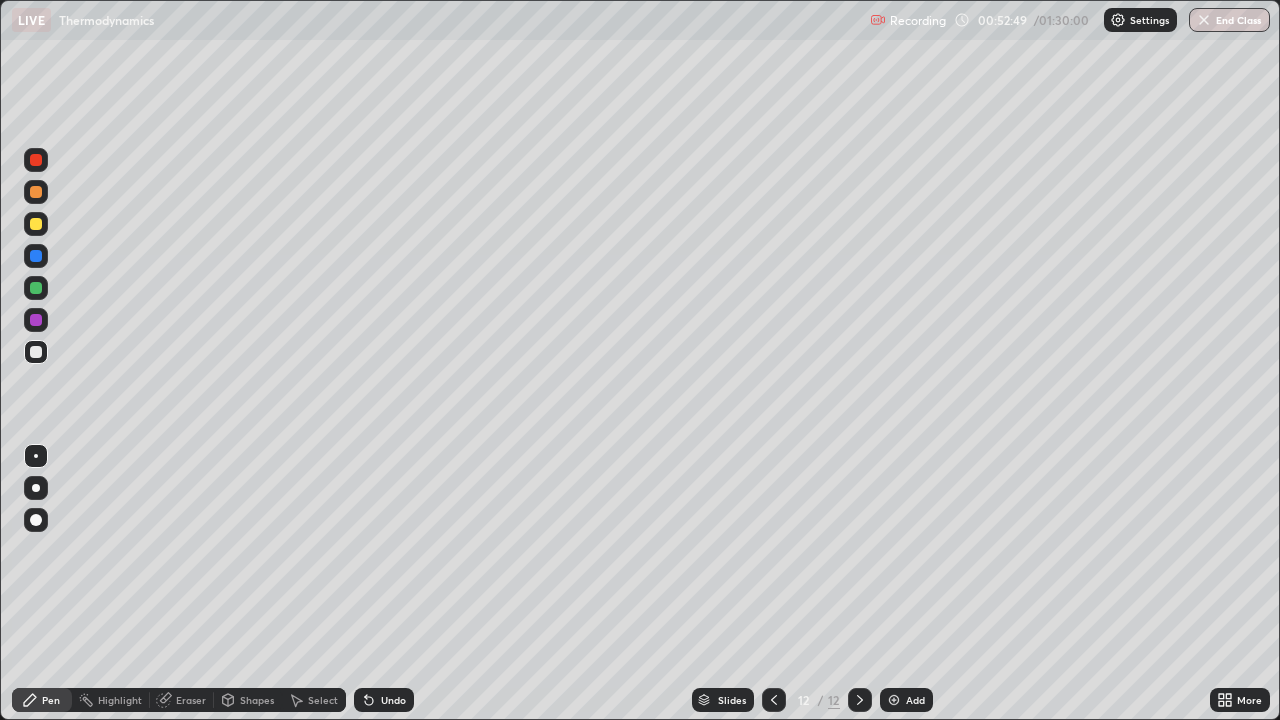 click on "Eraser" at bounding box center [191, 700] 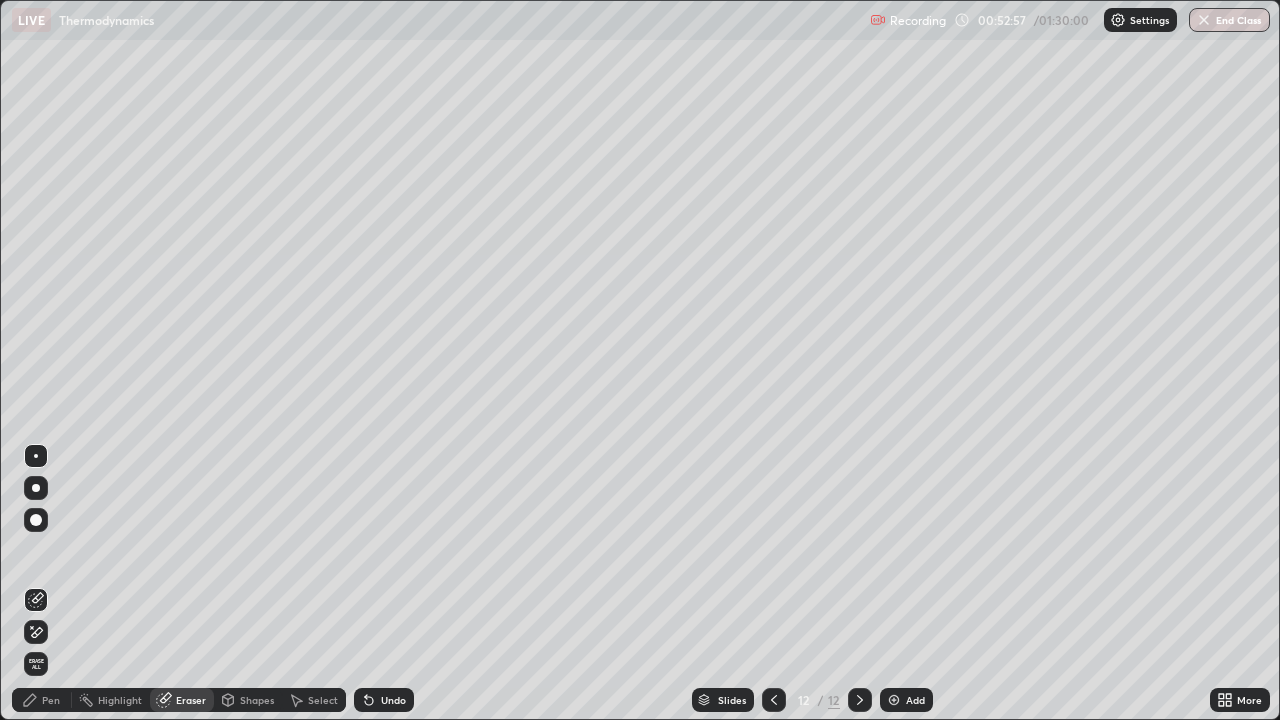 click on "Pen" at bounding box center [51, 700] 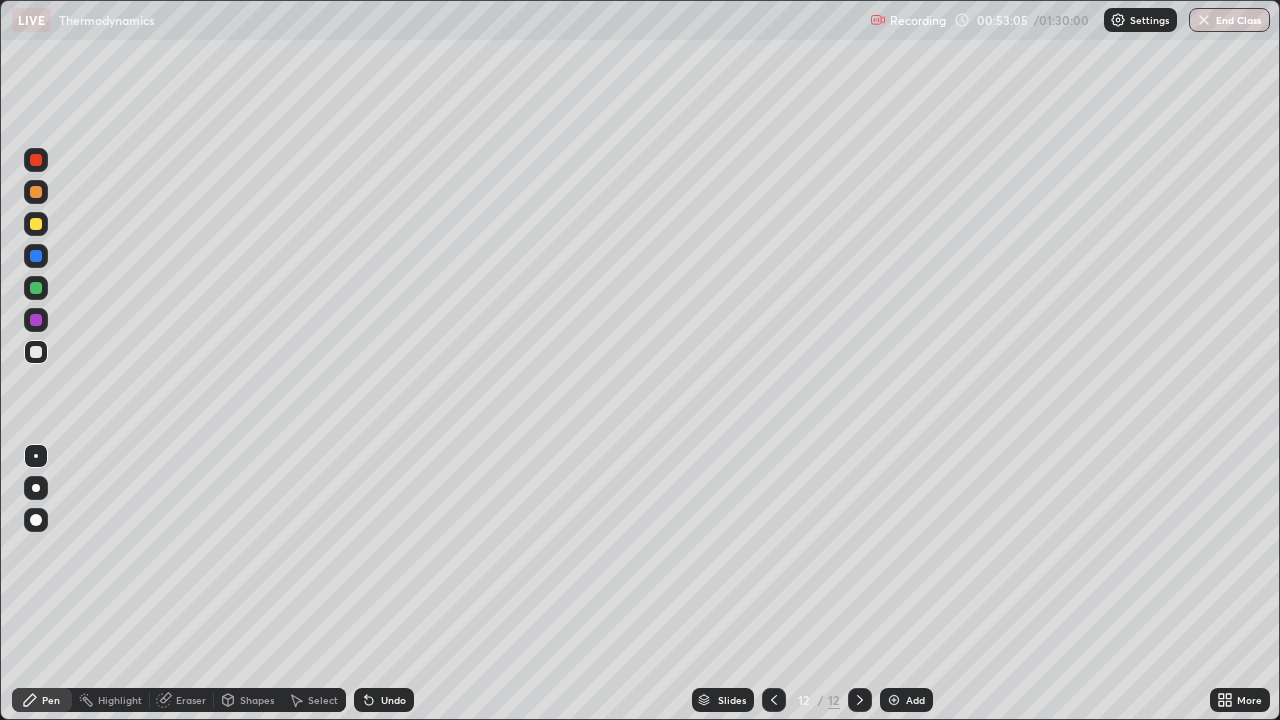 click on "Undo" at bounding box center (384, 700) 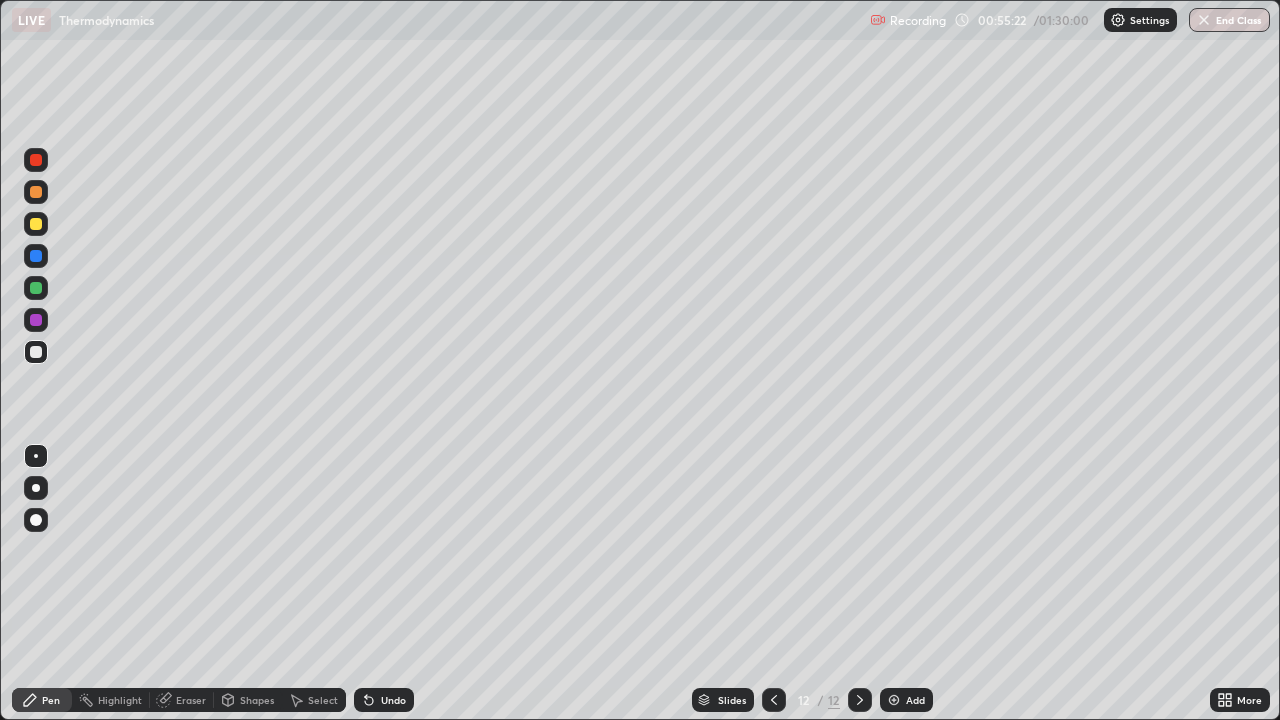 click at bounding box center (894, 700) 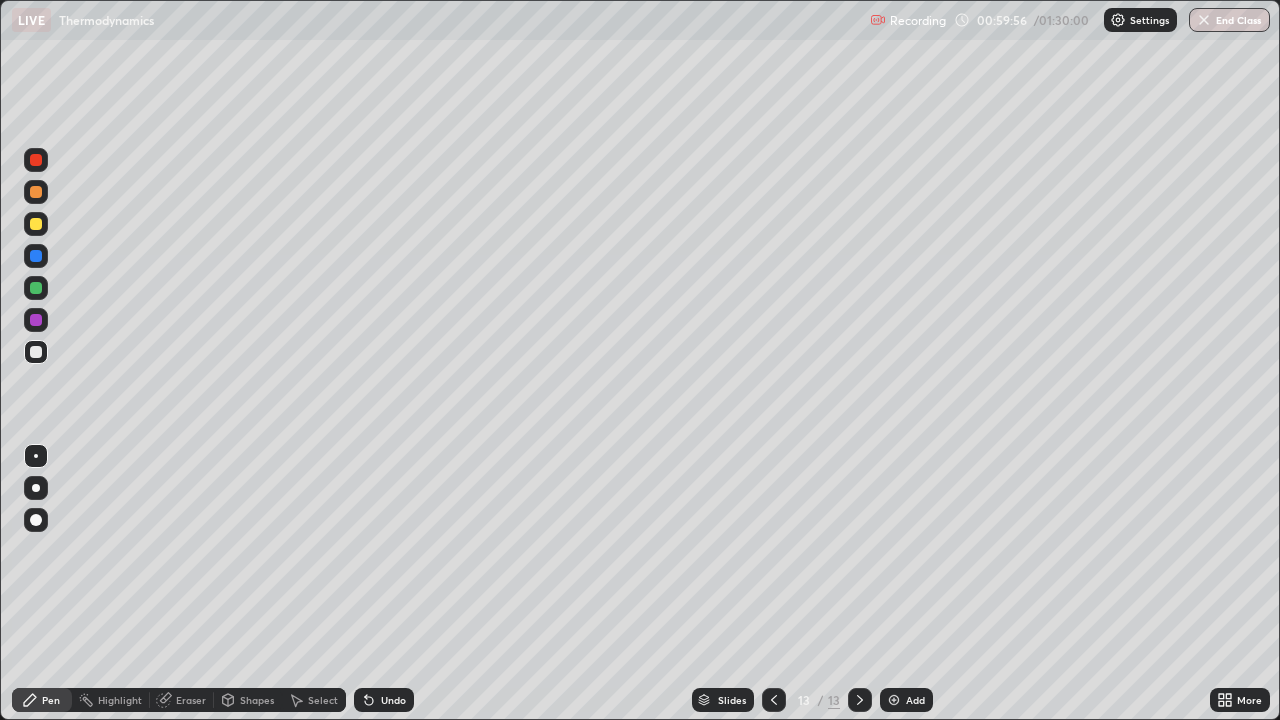 click at bounding box center [894, 700] 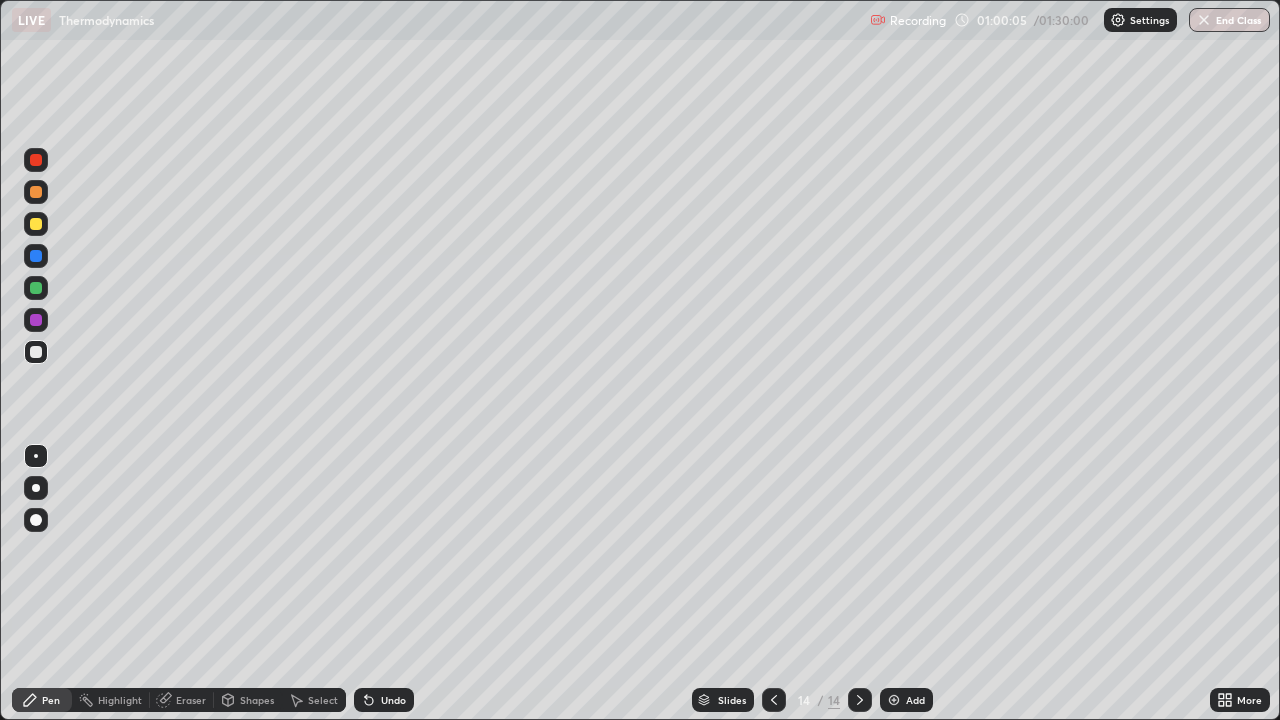 click on "Undo" at bounding box center [393, 700] 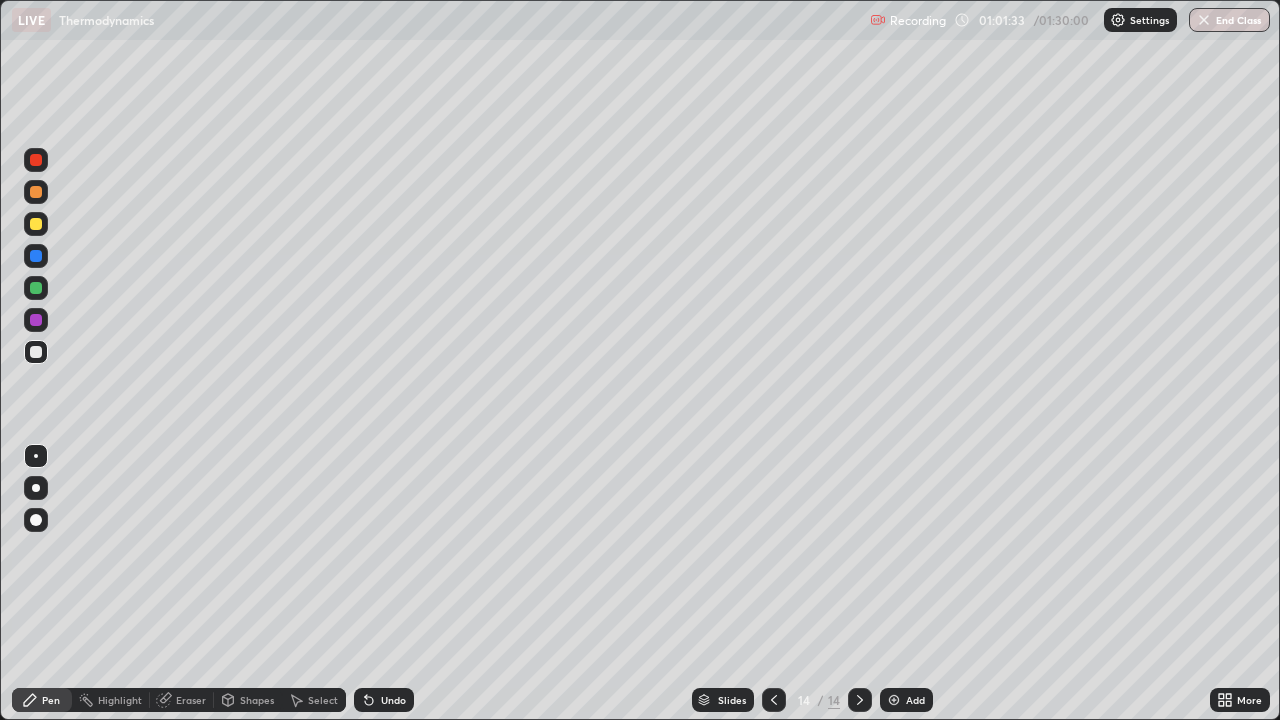 click on "Undo" at bounding box center (393, 700) 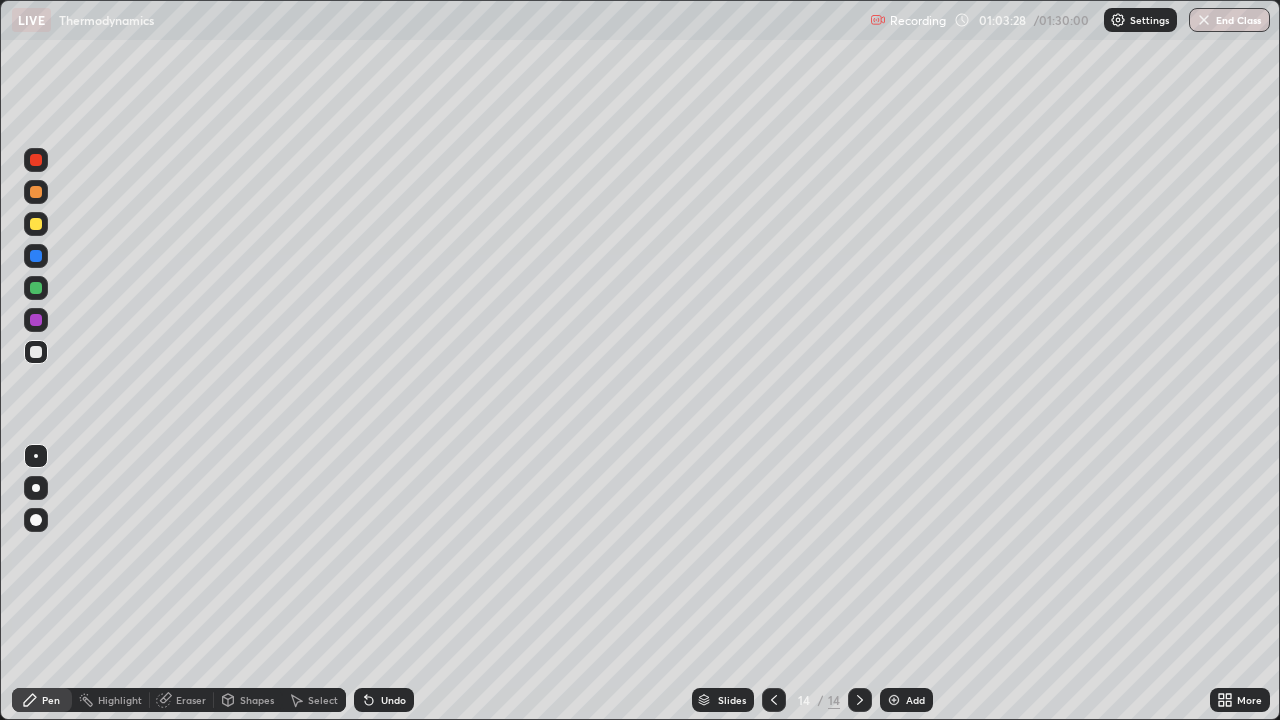 click on "Undo" at bounding box center [393, 700] 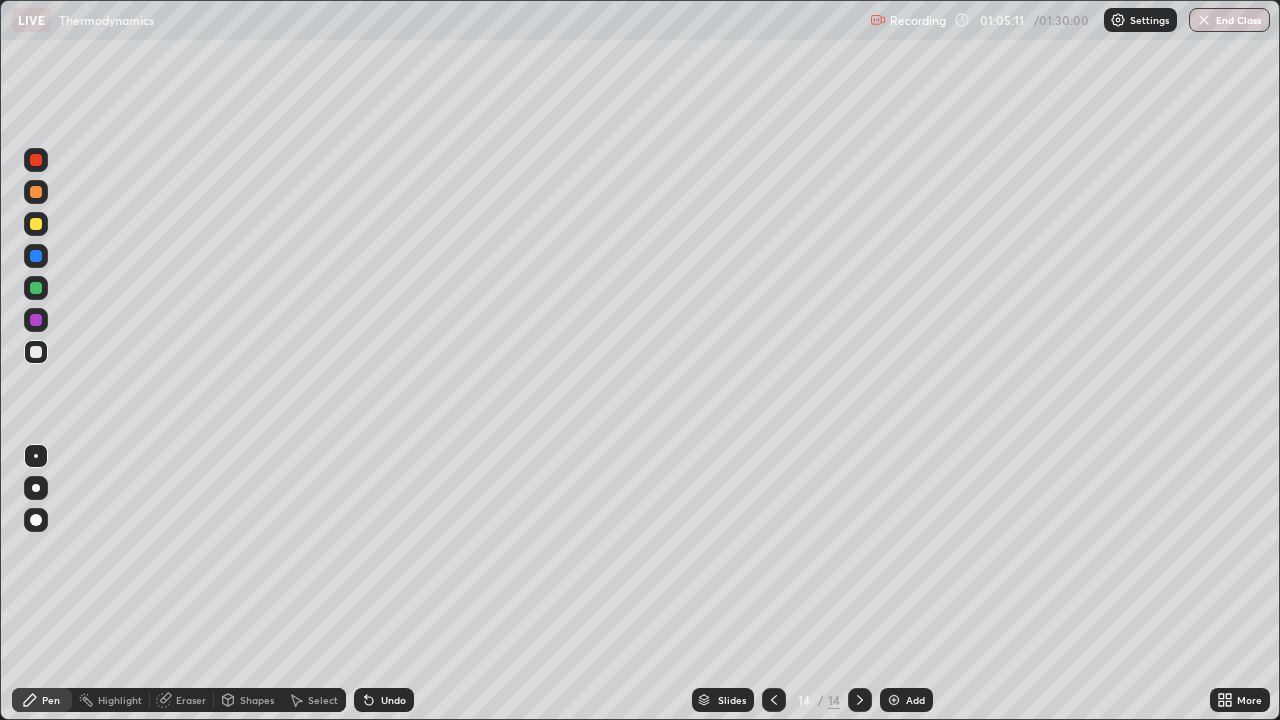 click at bounding box center (894, 700) 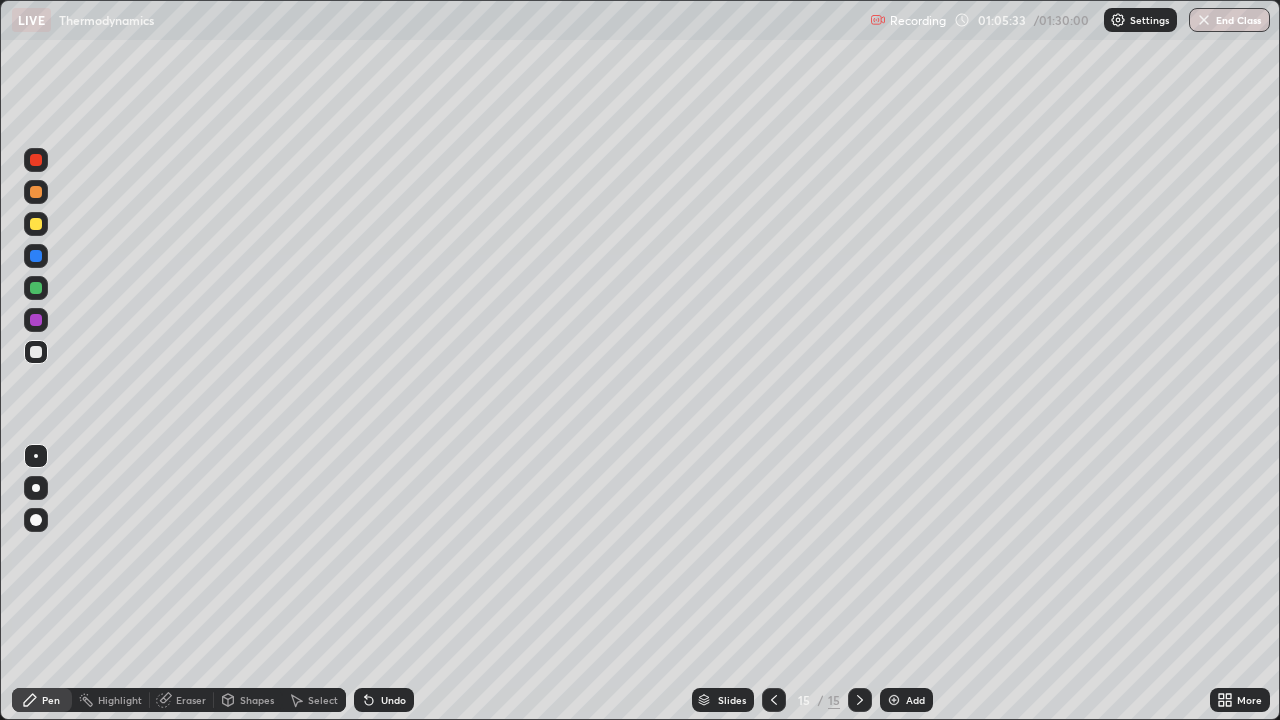 click on "Undo" at bounding box center (393, 700) 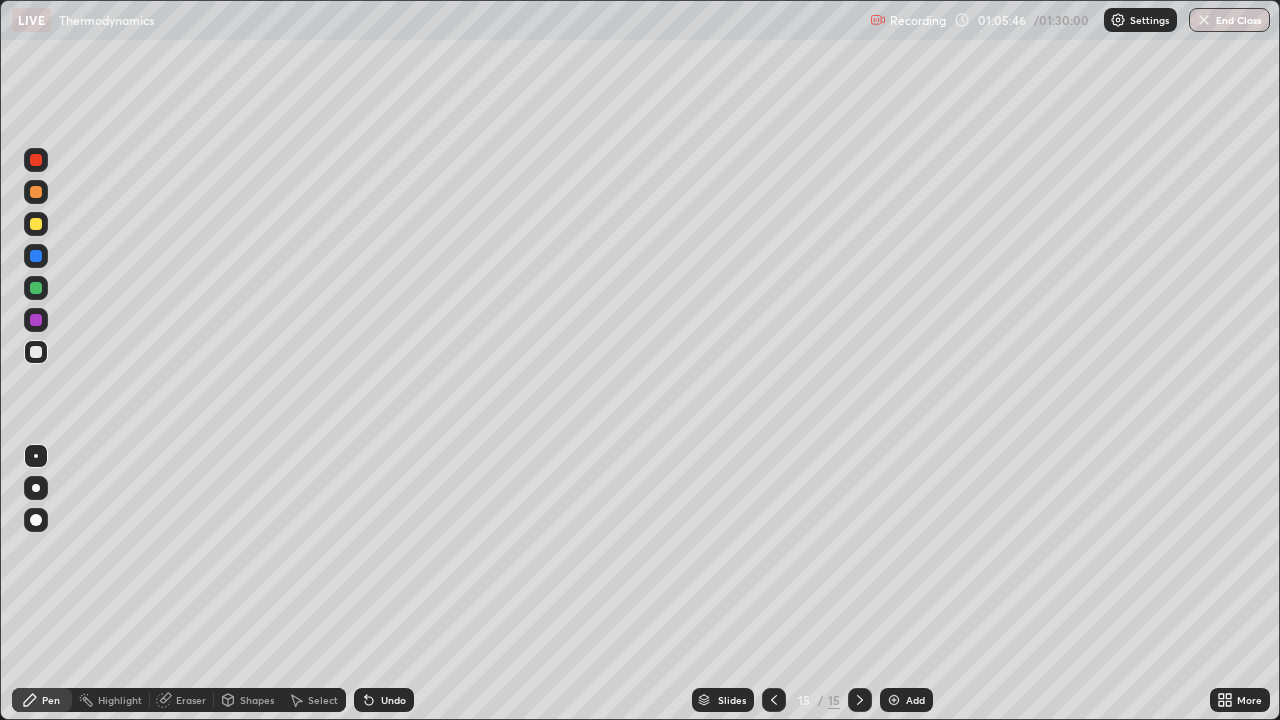 click on "Undo" at bounding box center (393, 700) 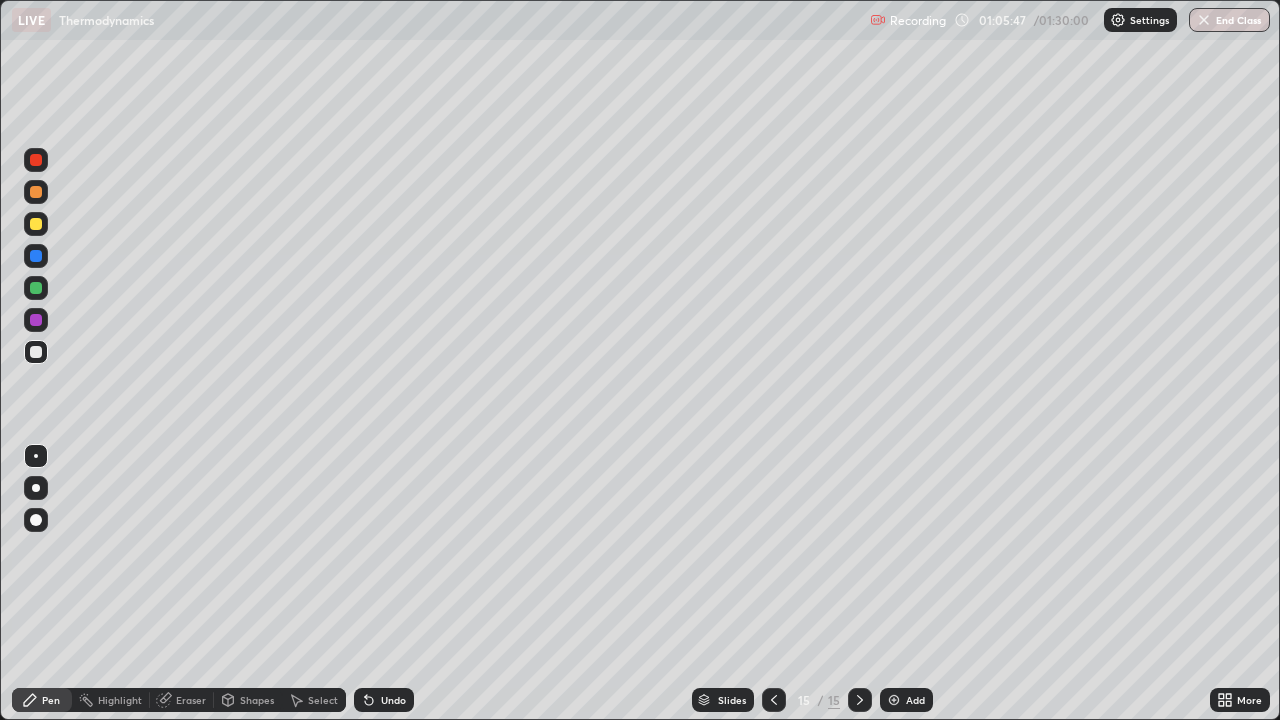 click on "Undo" at bounding box center (384, 700) 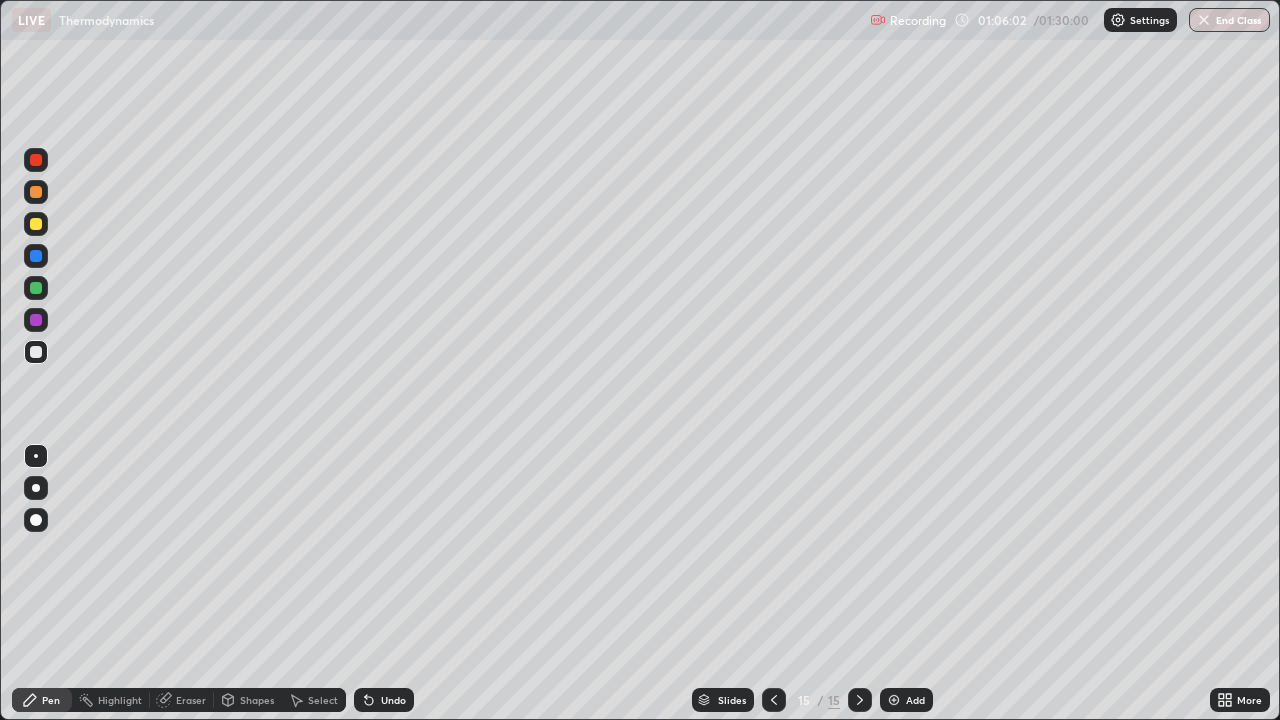 click on "Undo" at bounding box center [384, 700] 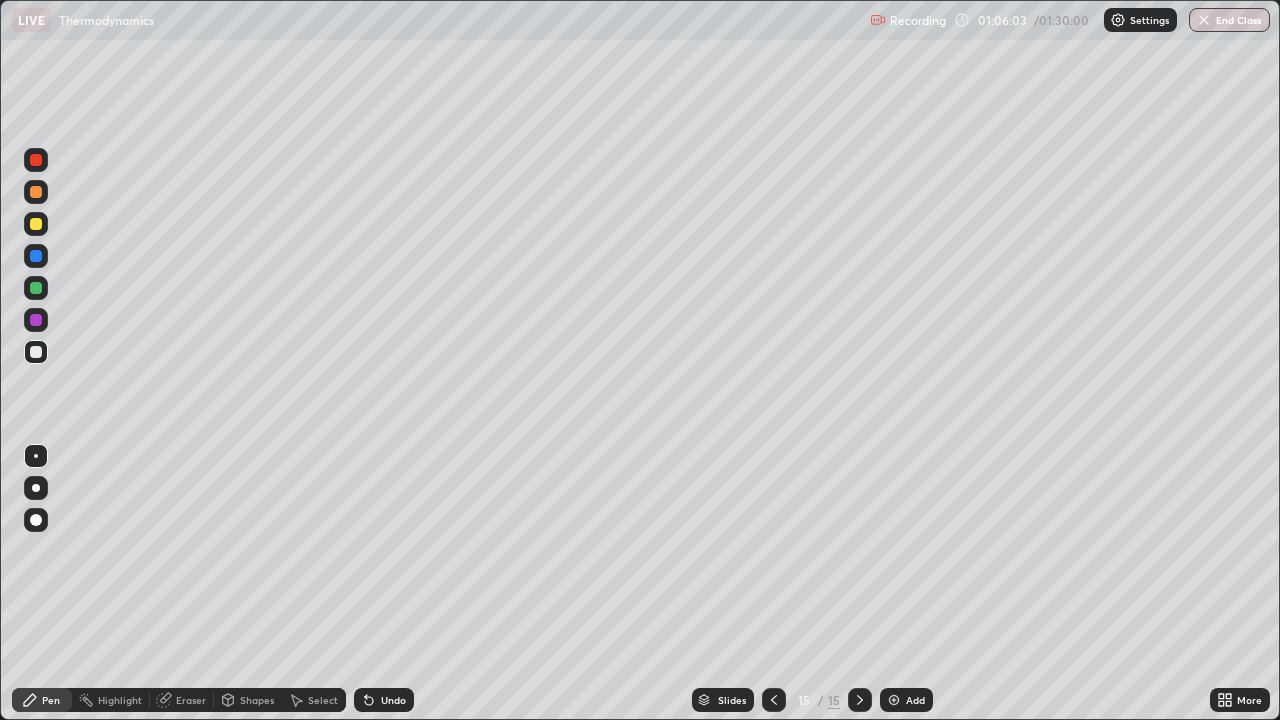 click on "Undo" at bounding box center [393, 700] 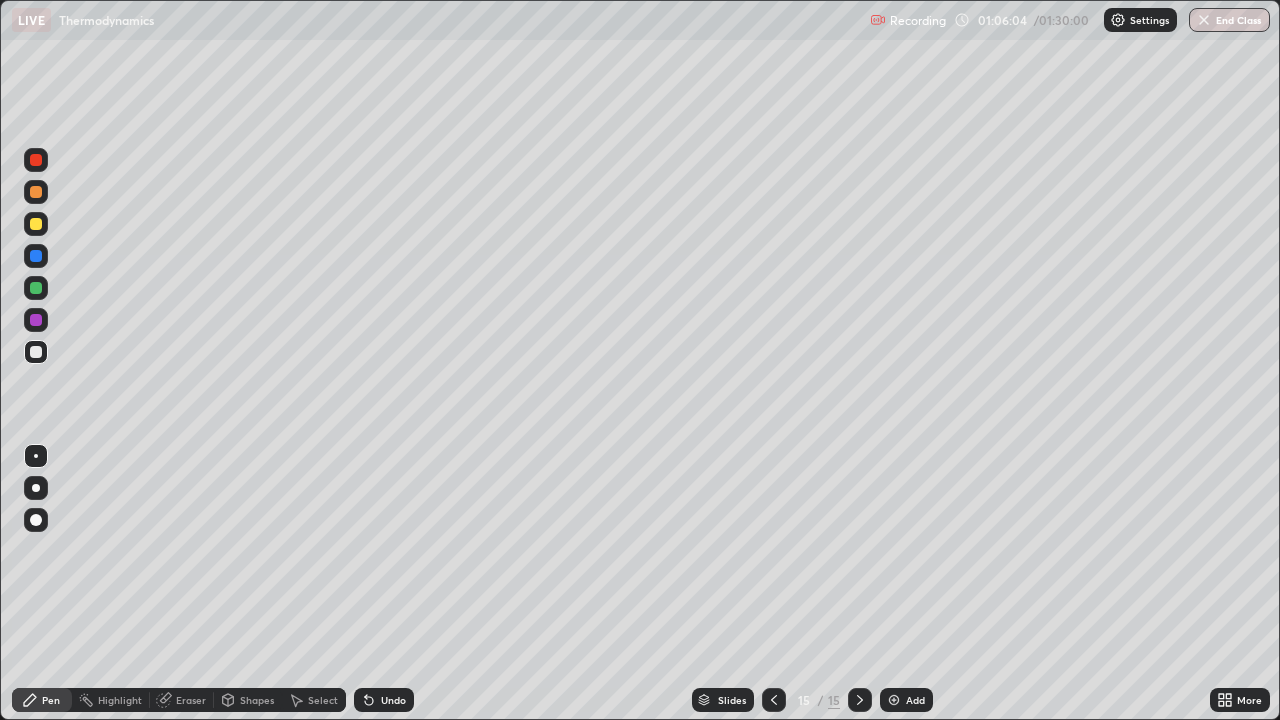click on "Undo" at bounding box center (384, 700) 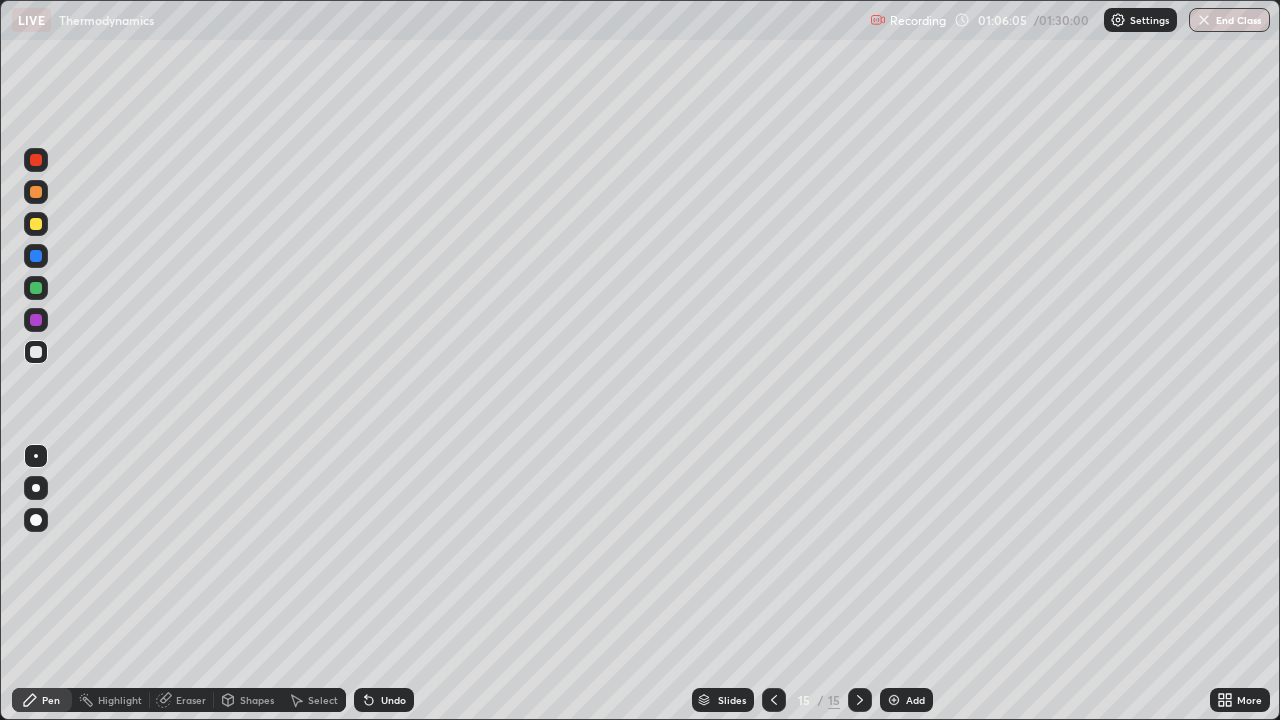 click on "Undo" at bounding box center [384, 700] 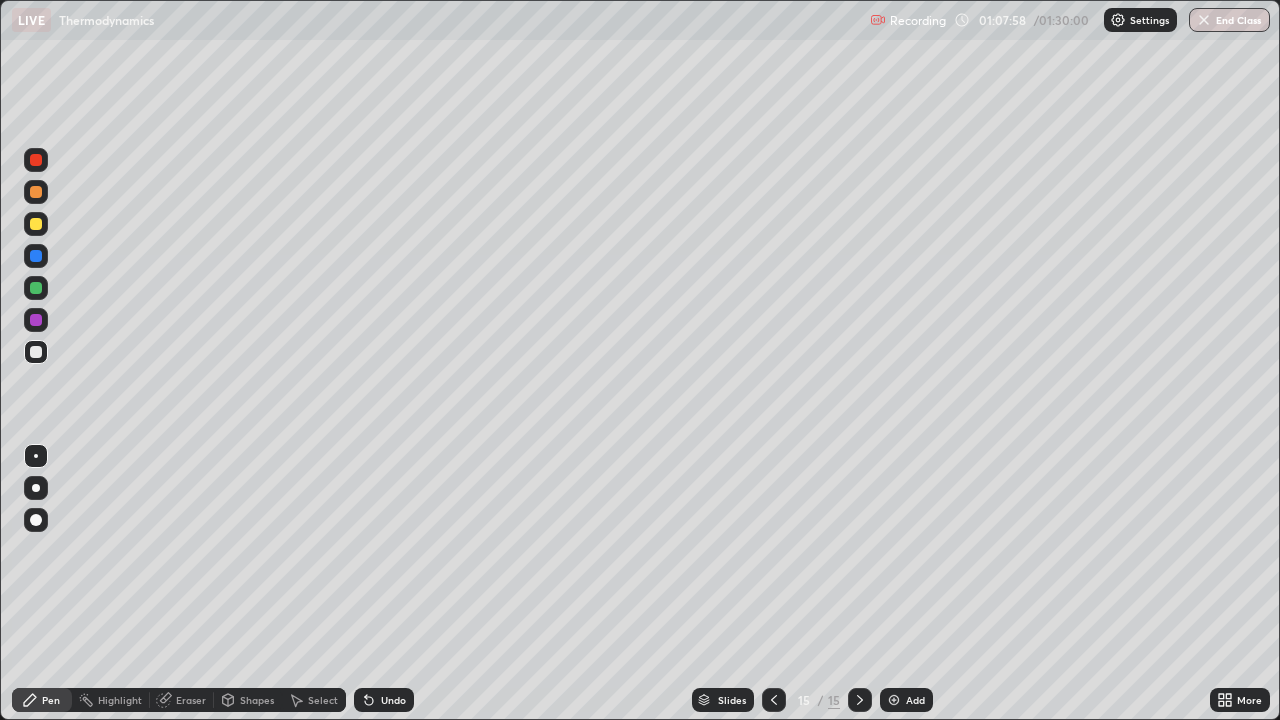 click on "Undo" at bounding box center (393, 700) 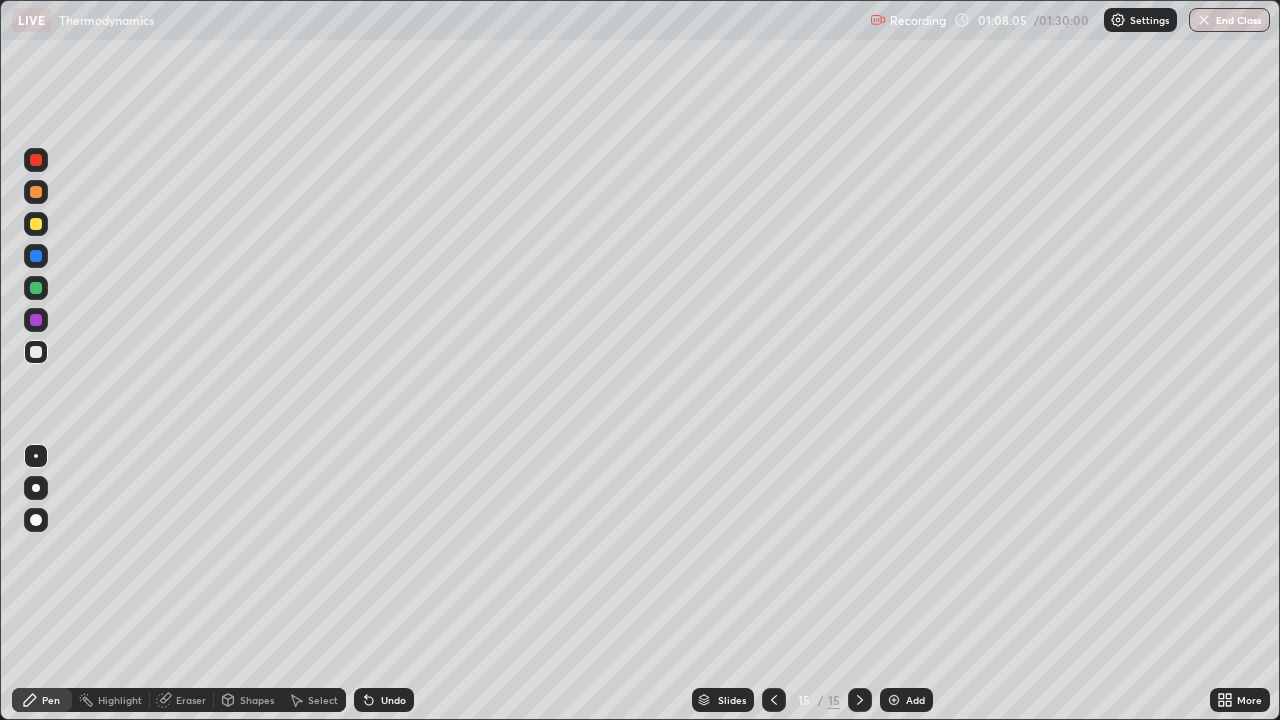 click on "Undo" at bounding box center (384, 700) 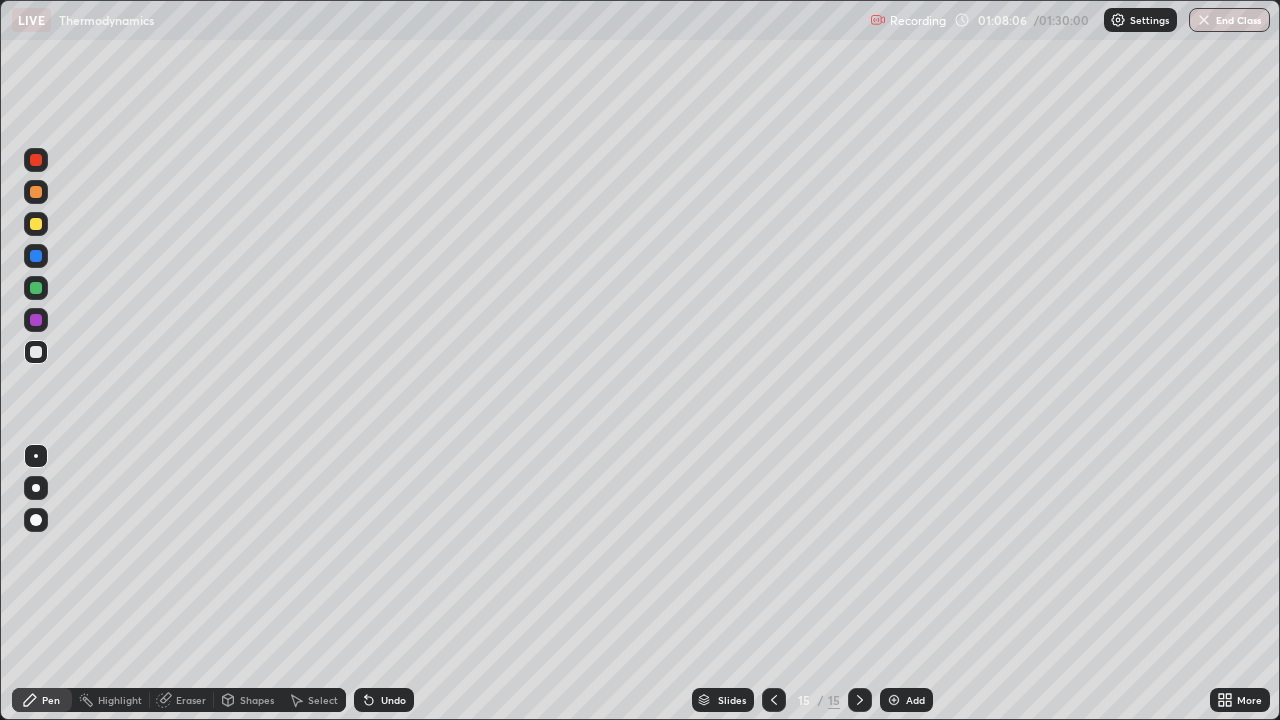 click on "Undo" at bounding box center (393, 700) 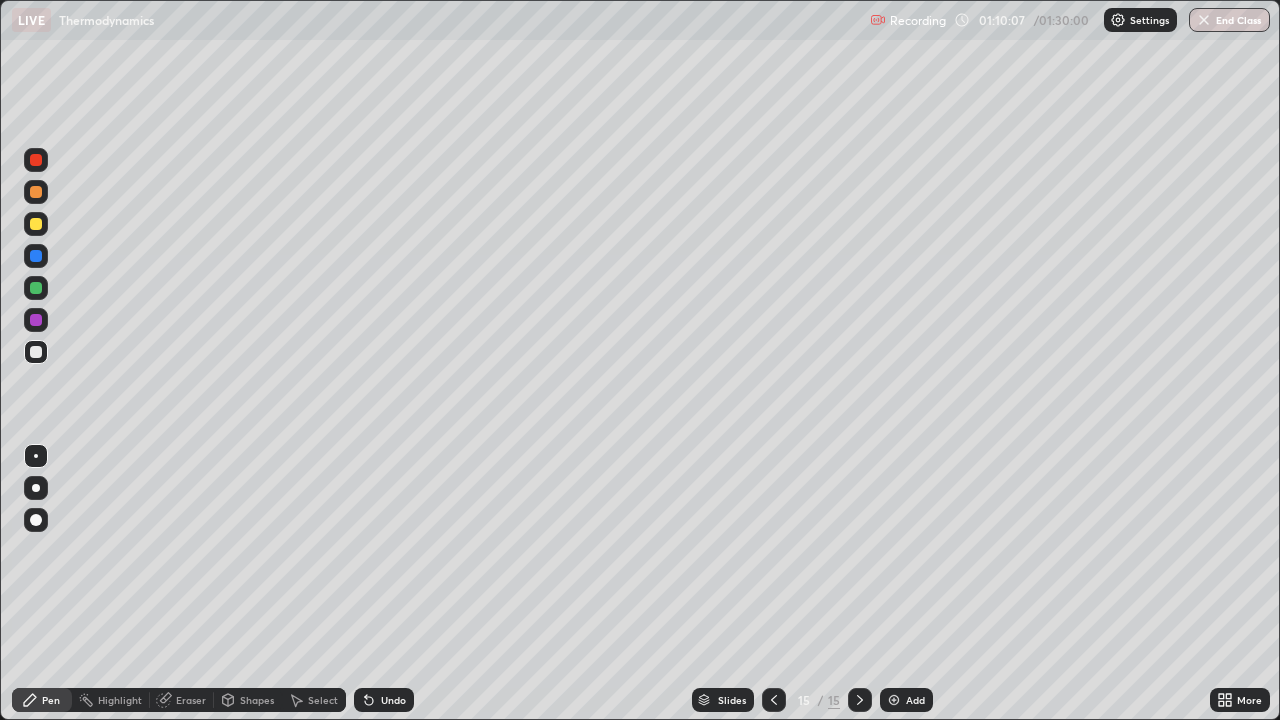 click on "Add" at bounding box center [915, 700] 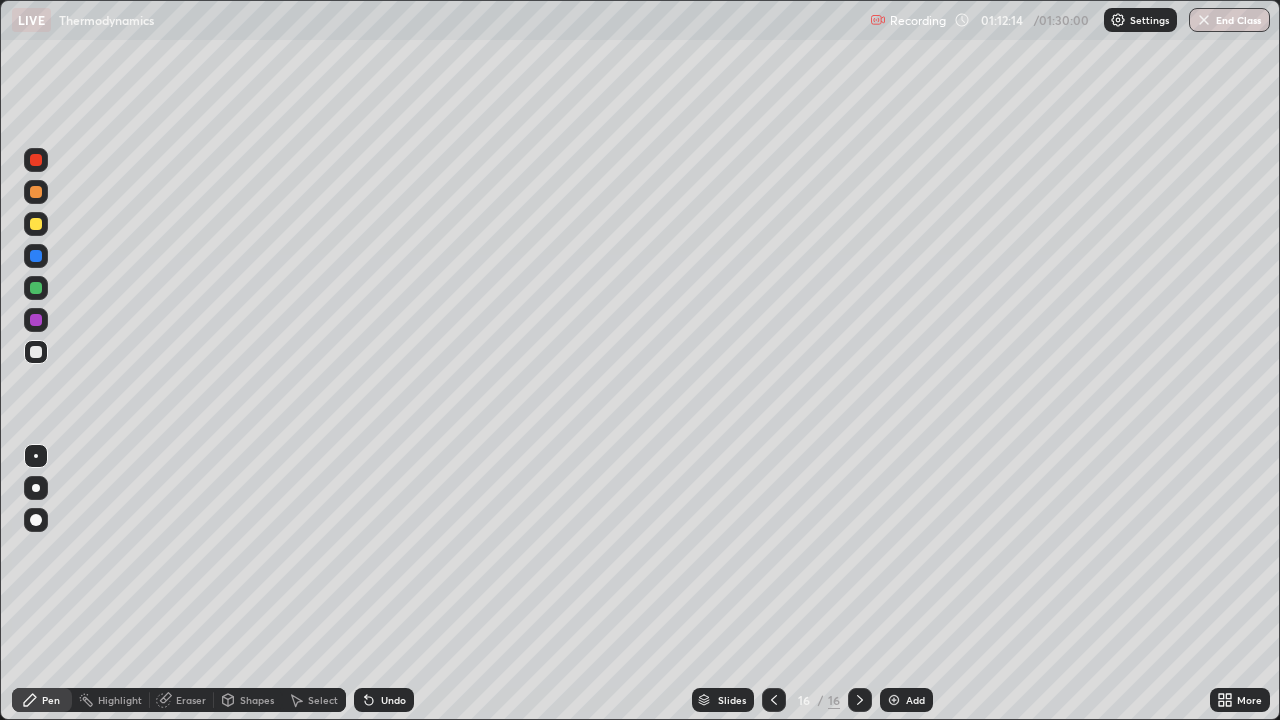 click on "Eraser" at bounding box center (182, 700) 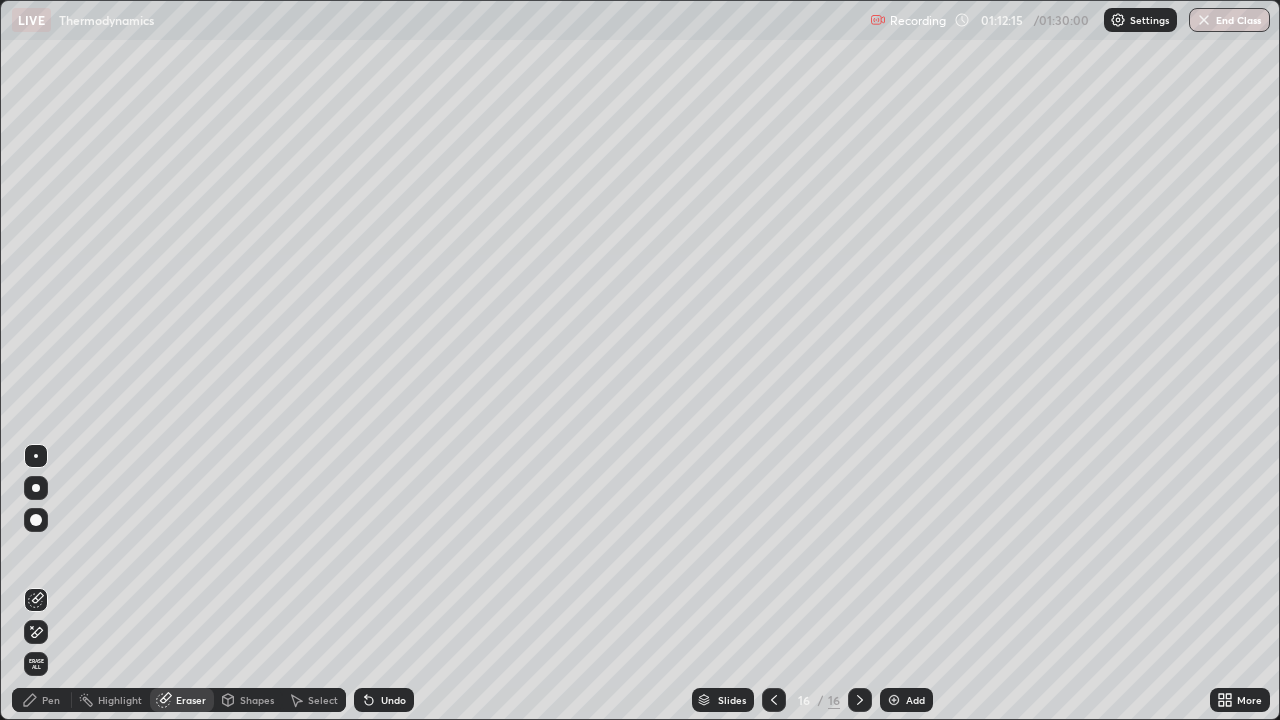 click on "Pen" at bounding box center (42, 700) 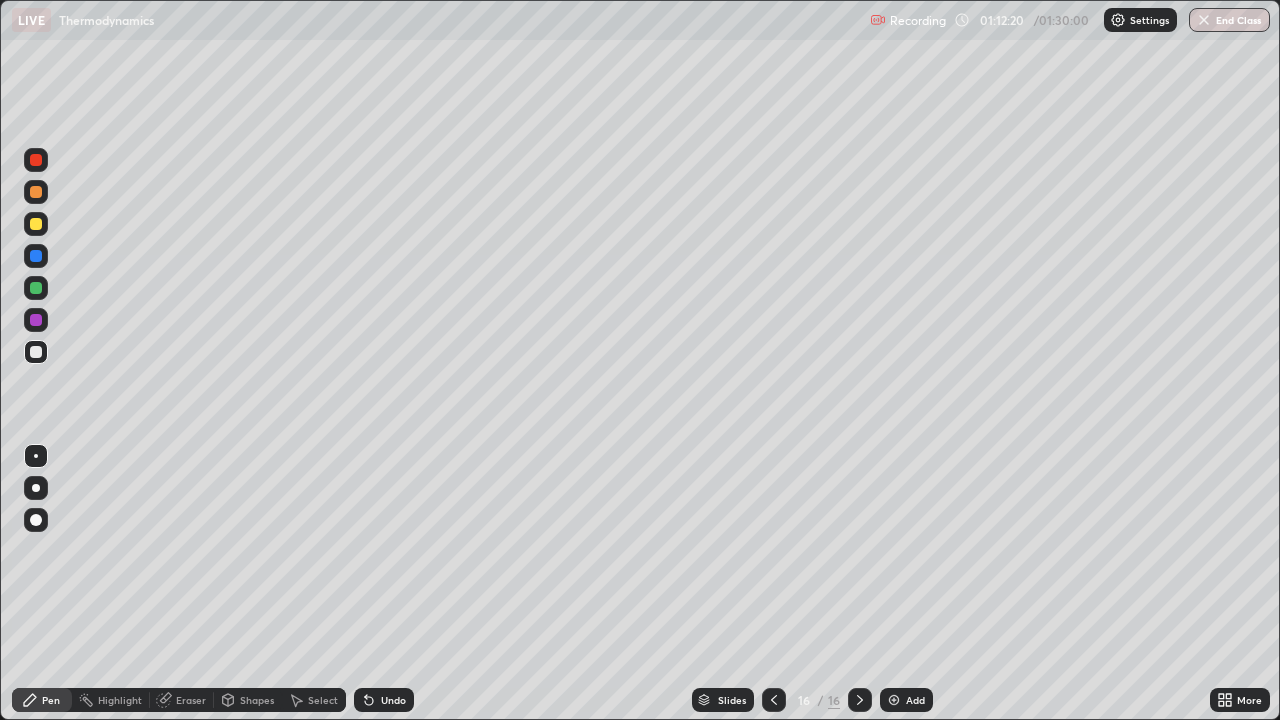 click on "Undo" at bounding box center (393, 700) 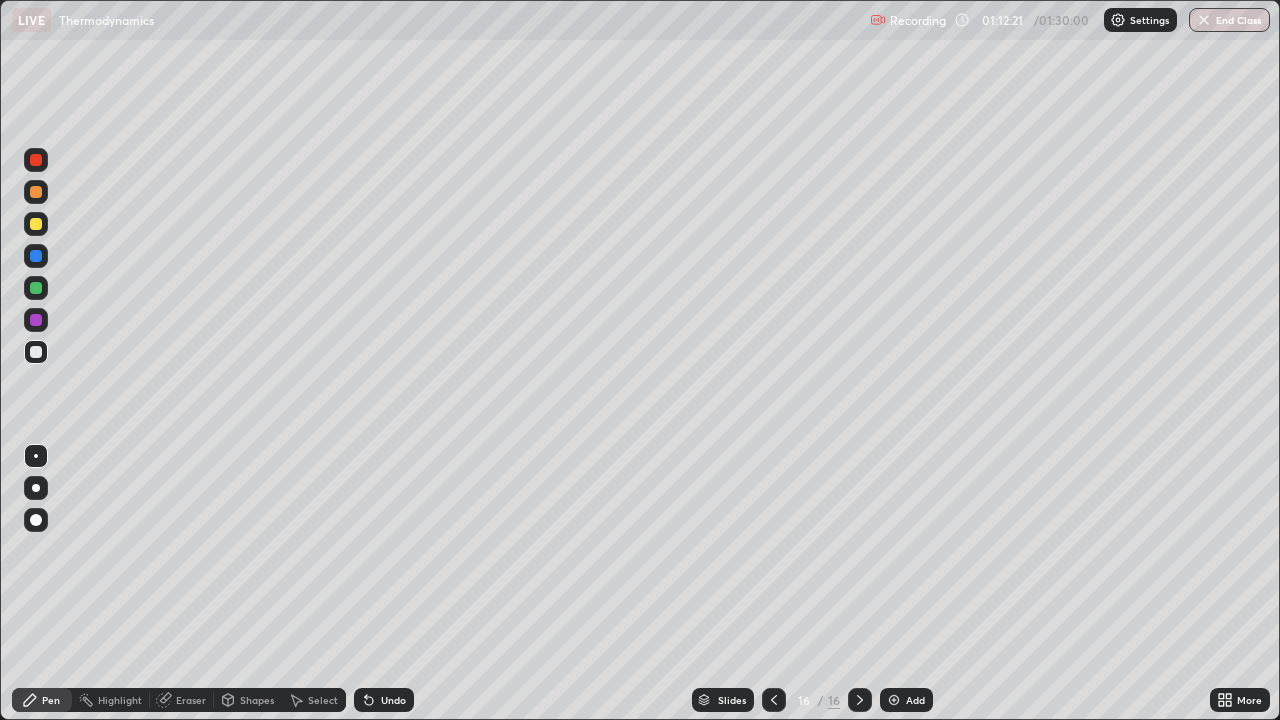 click on "Undo" at bounding box center (393, 700) 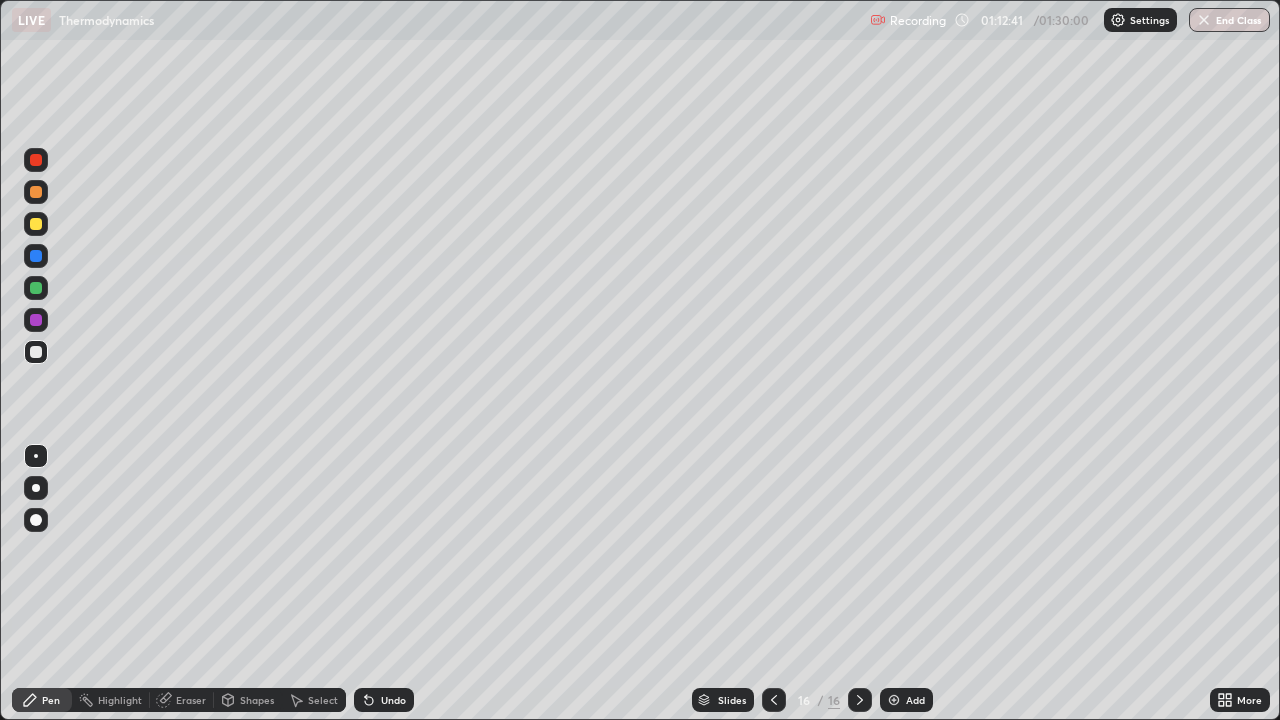 click on "Undo" at bounding box center [384, 700] 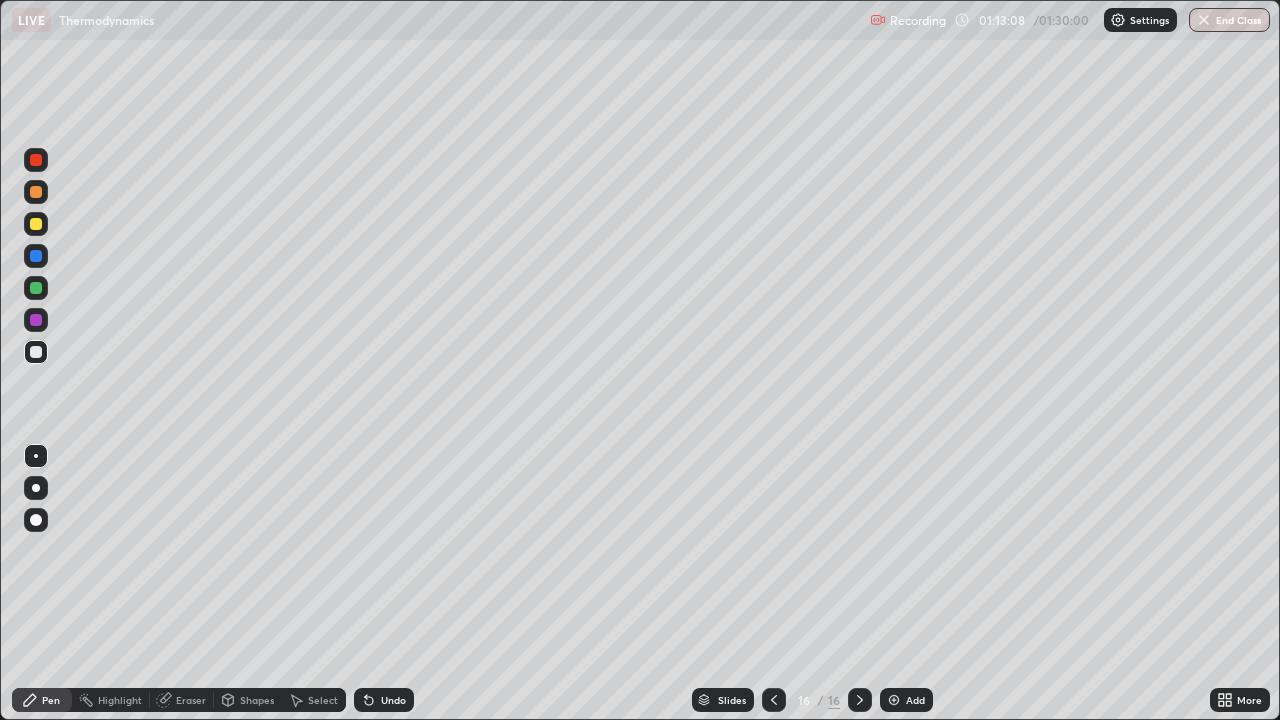 click on "Undo" at bounding box center [393, 700] 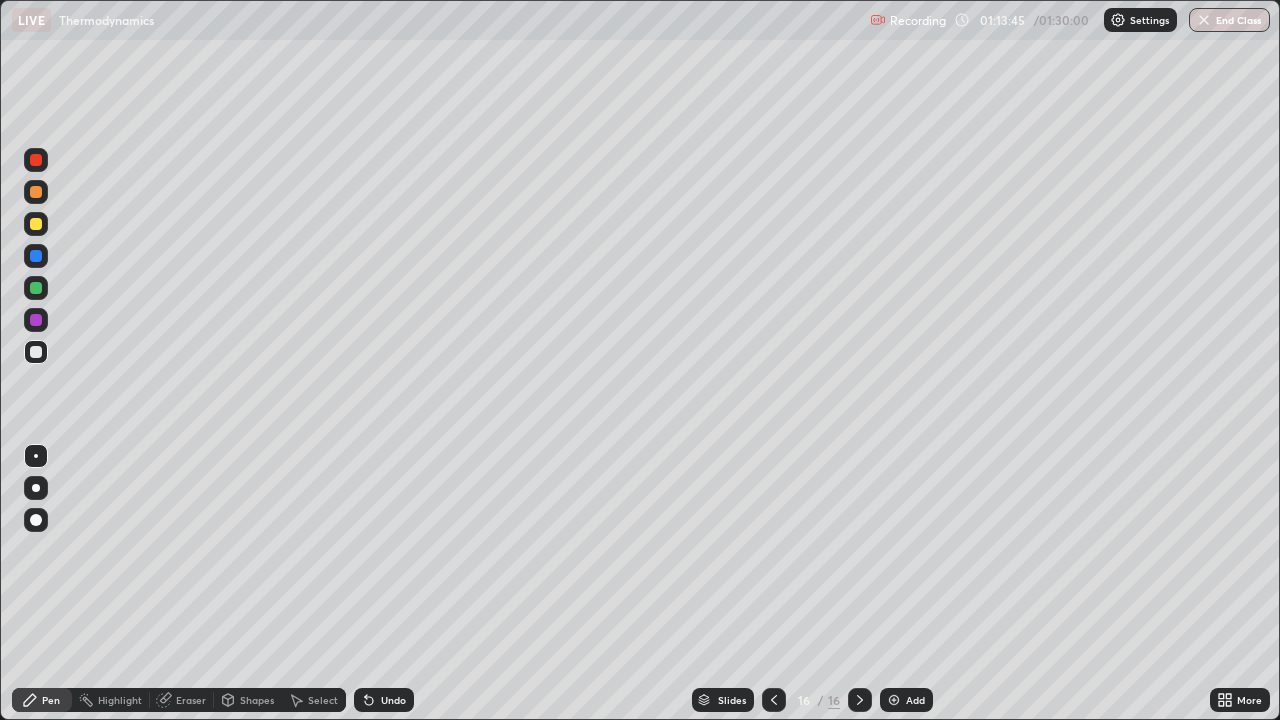 click 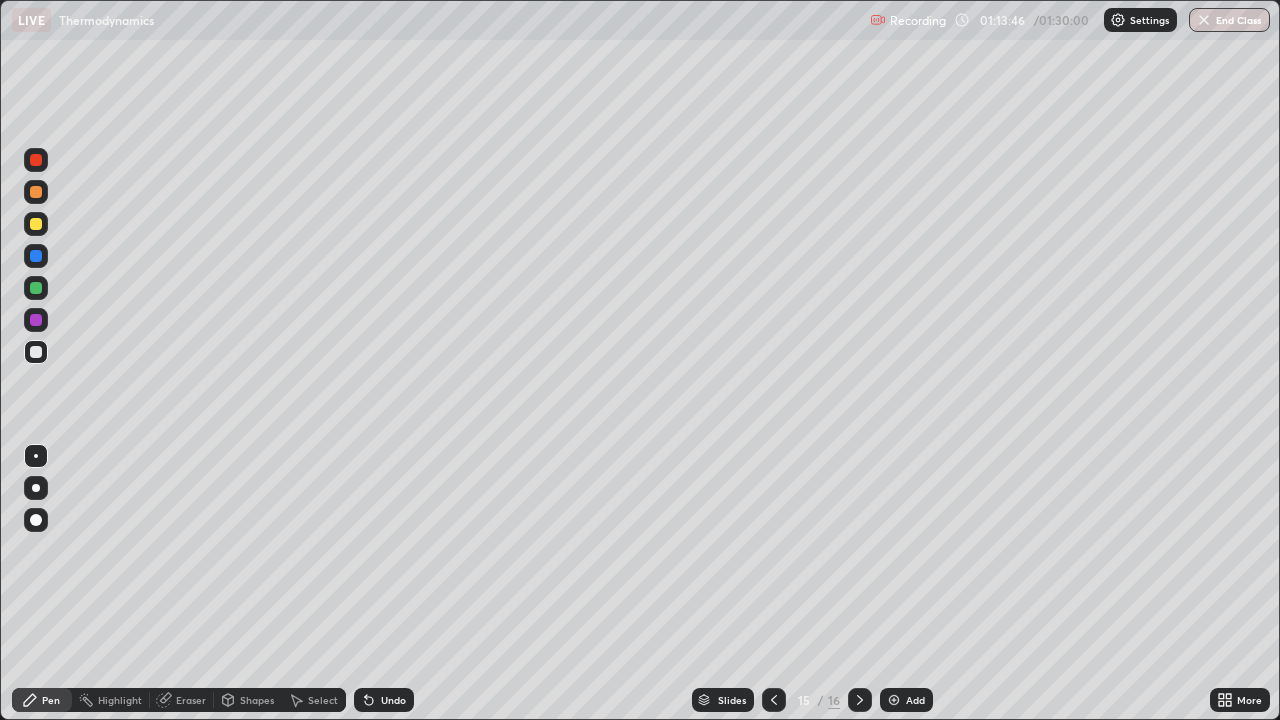 click 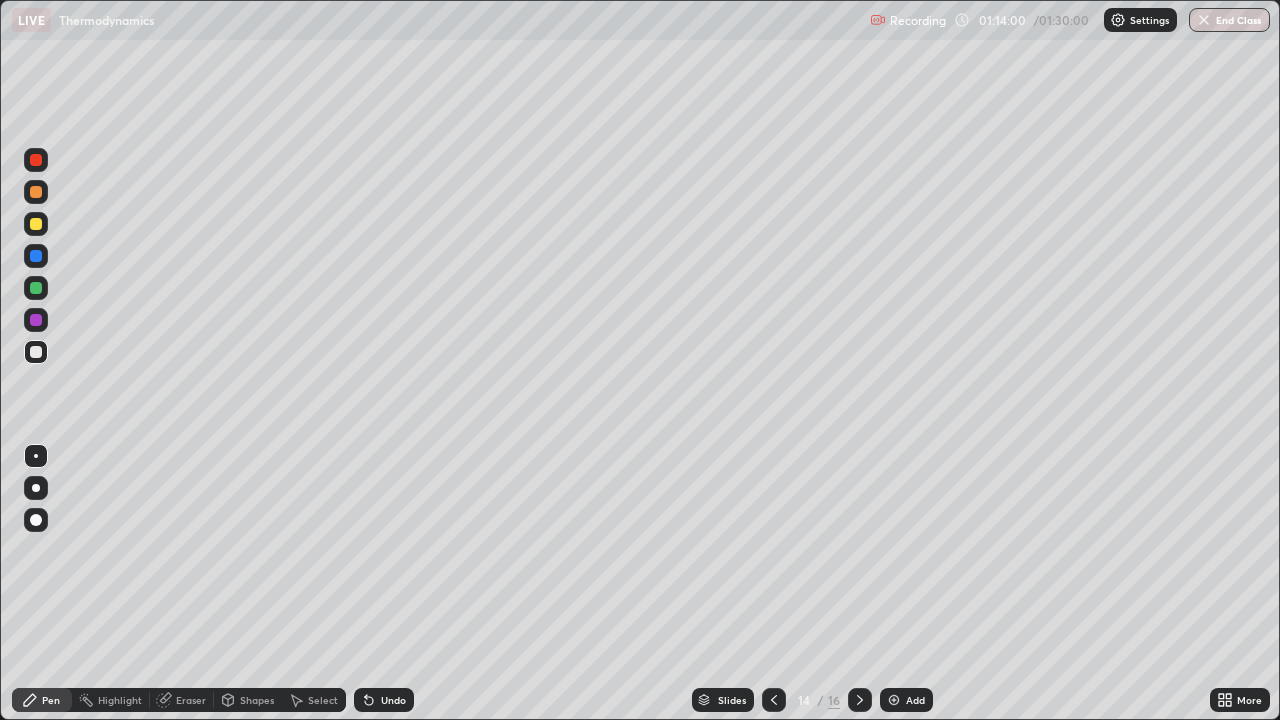 click 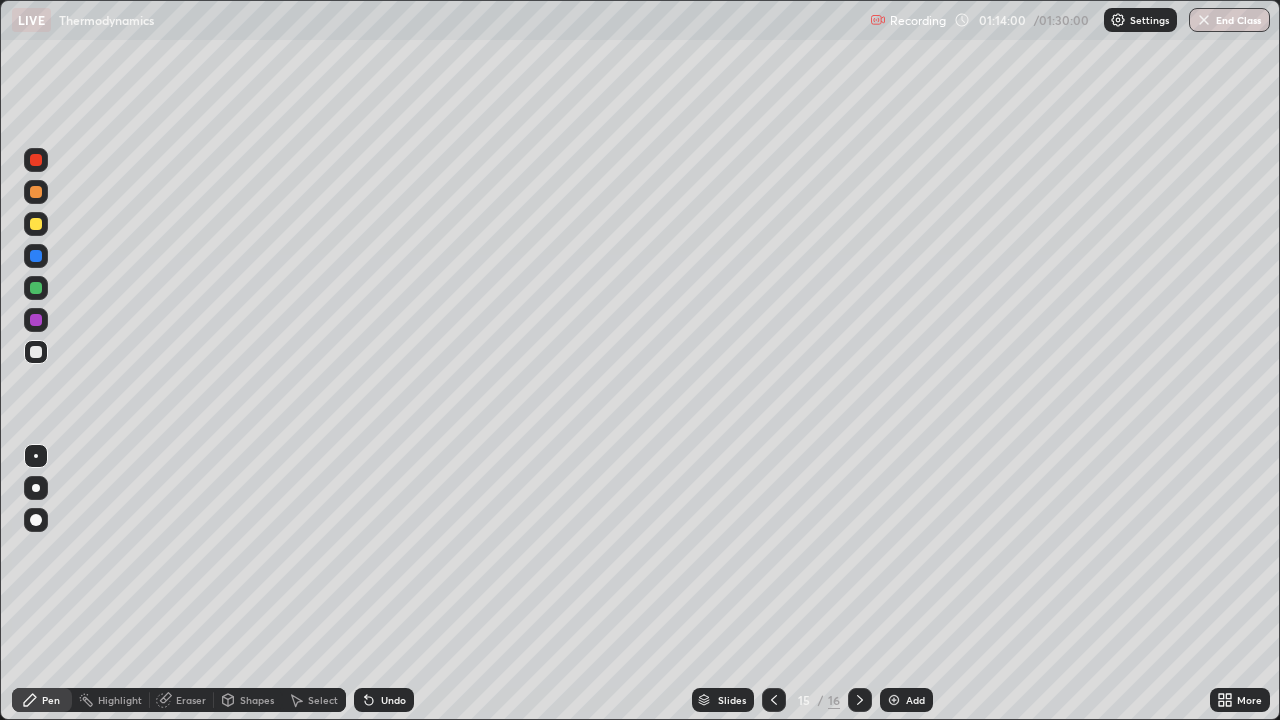 click 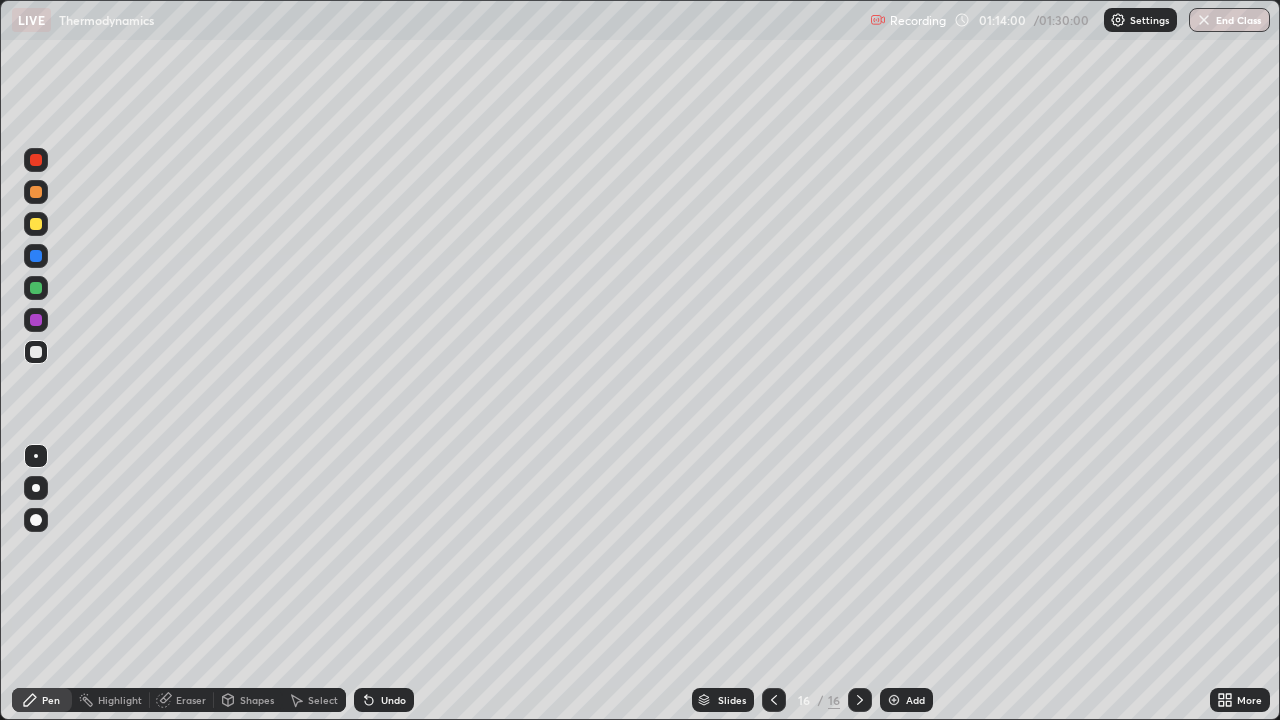 click 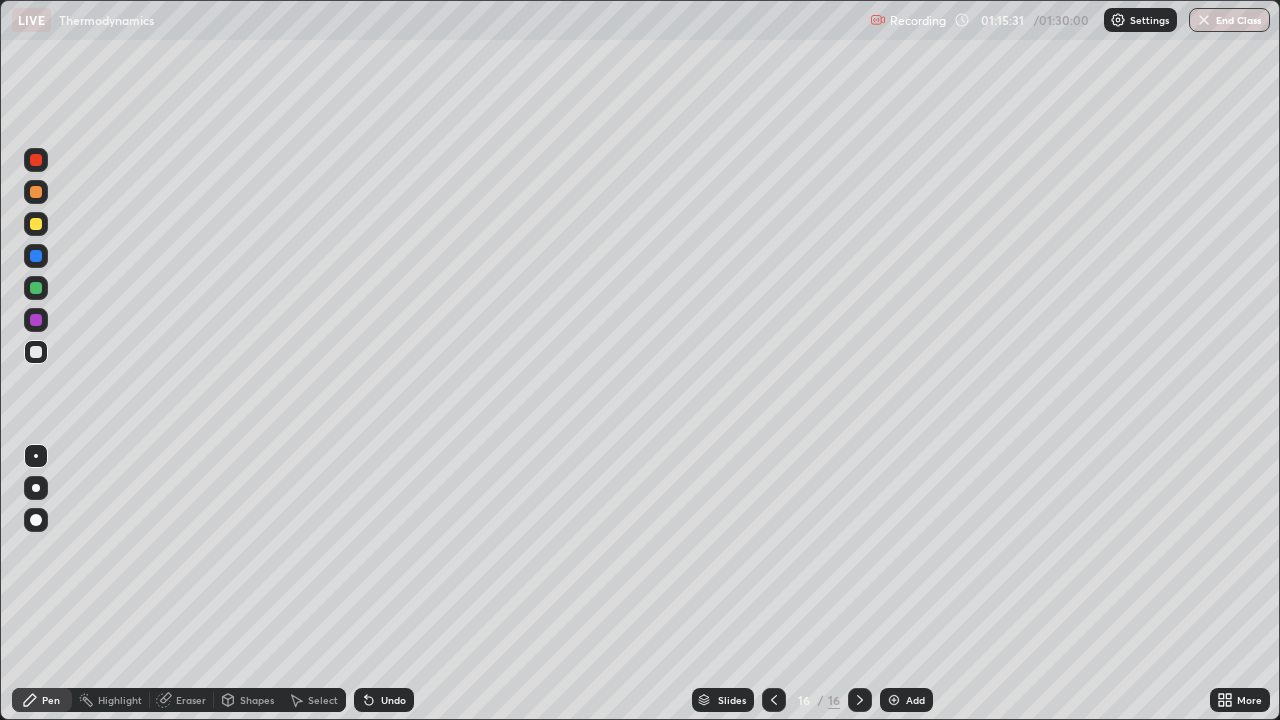 click at bounding box center [894, 700] 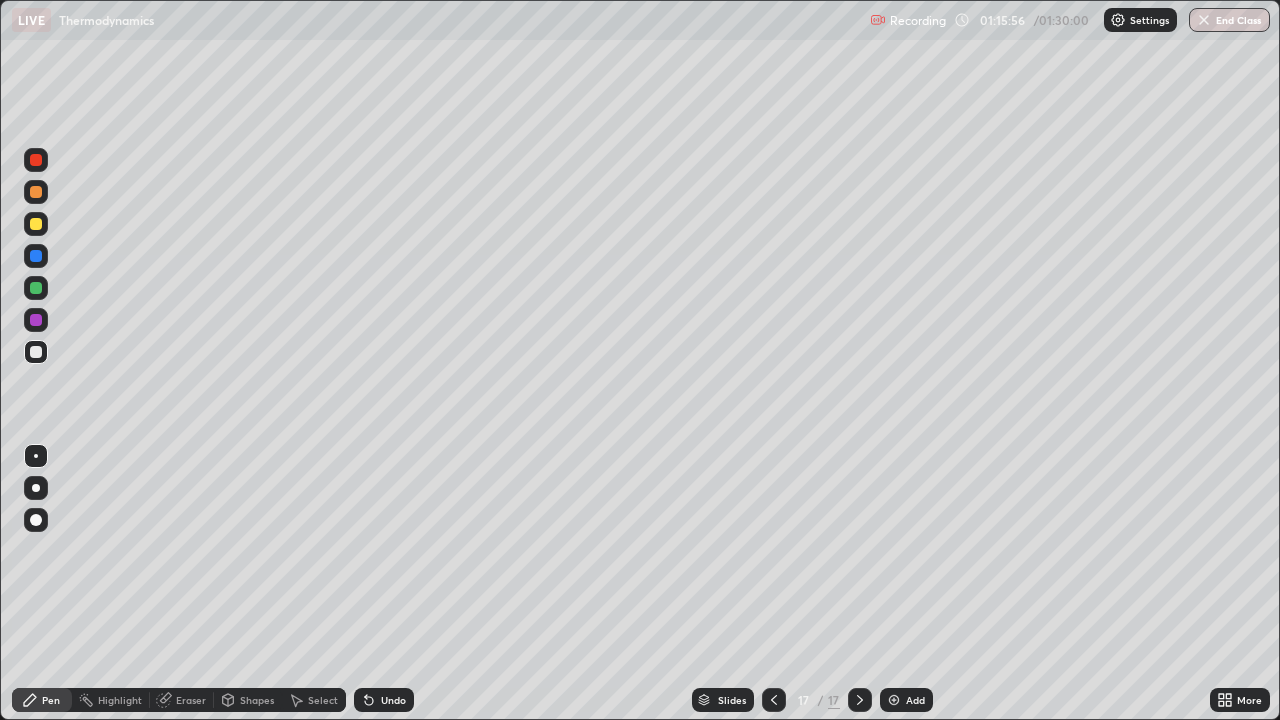 click on "Undo" at bounding box center (393, 700) 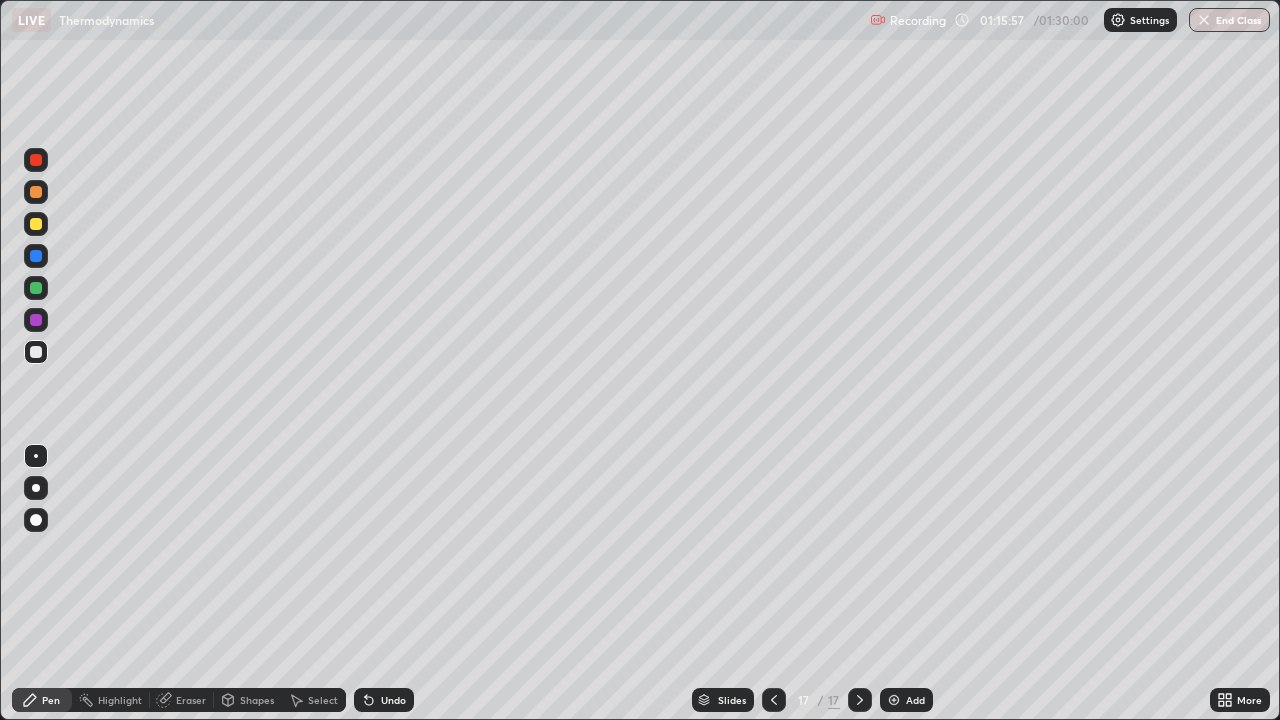 click on "Undo" at bounding box center [384, 700] 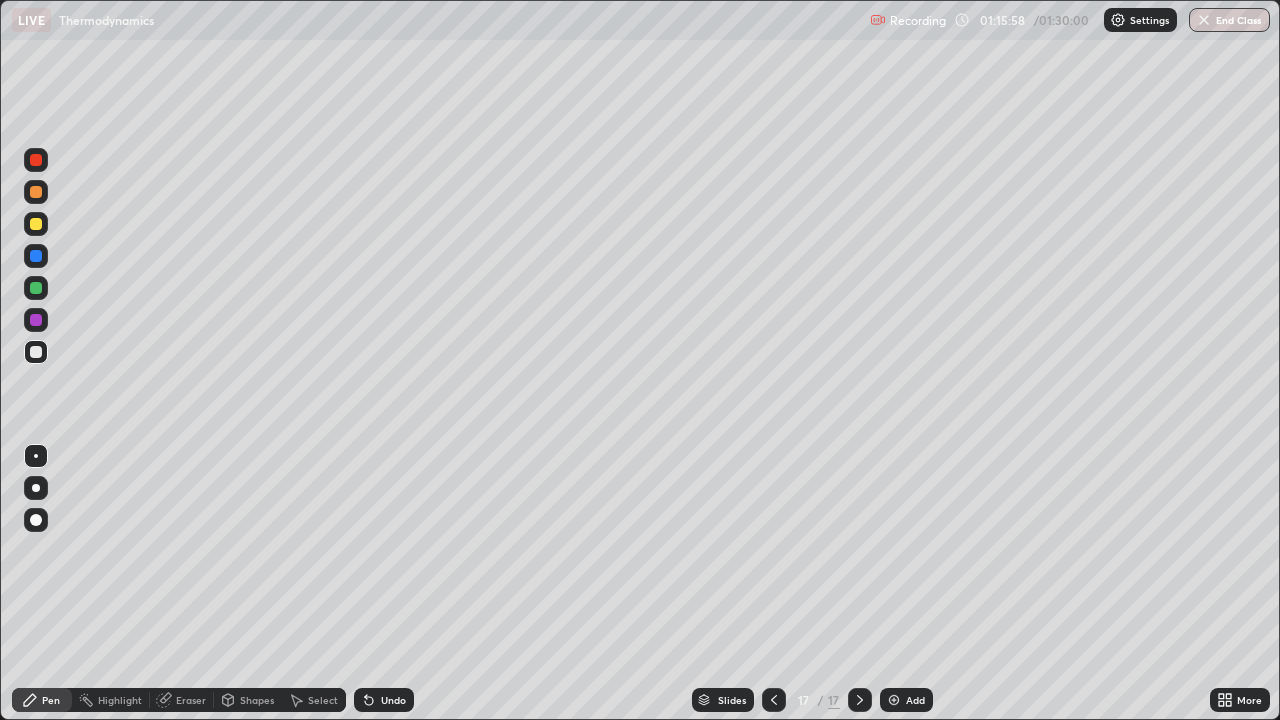 click on "Undo" at bounding box center [384, 700] 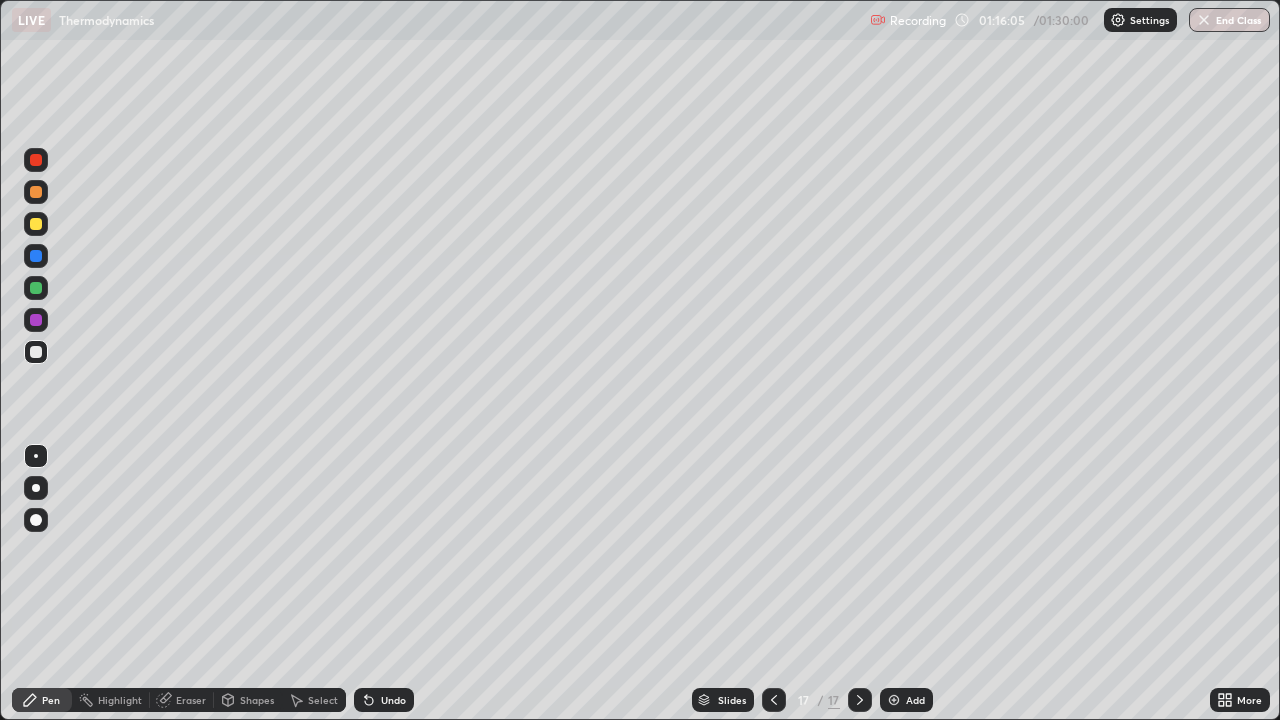 click on "Undo" at bounding box center [384, 700] 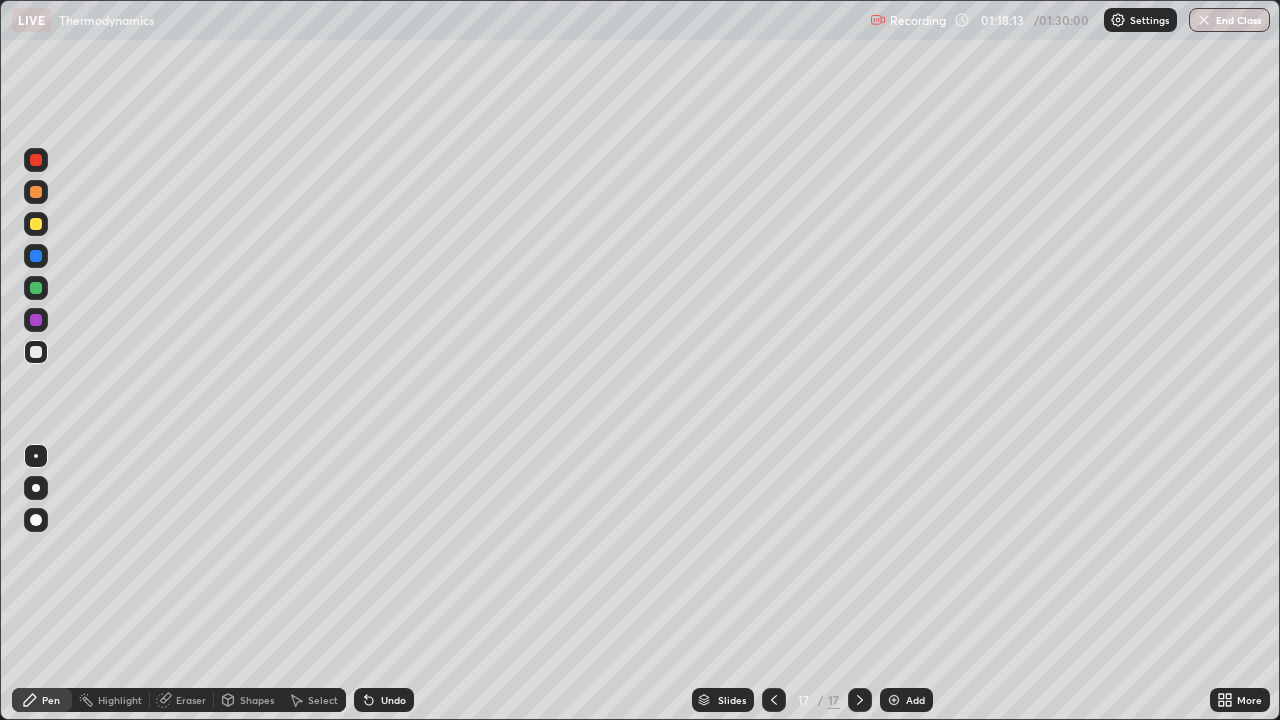 click on "Eraser" at bounding box center [182, 700] 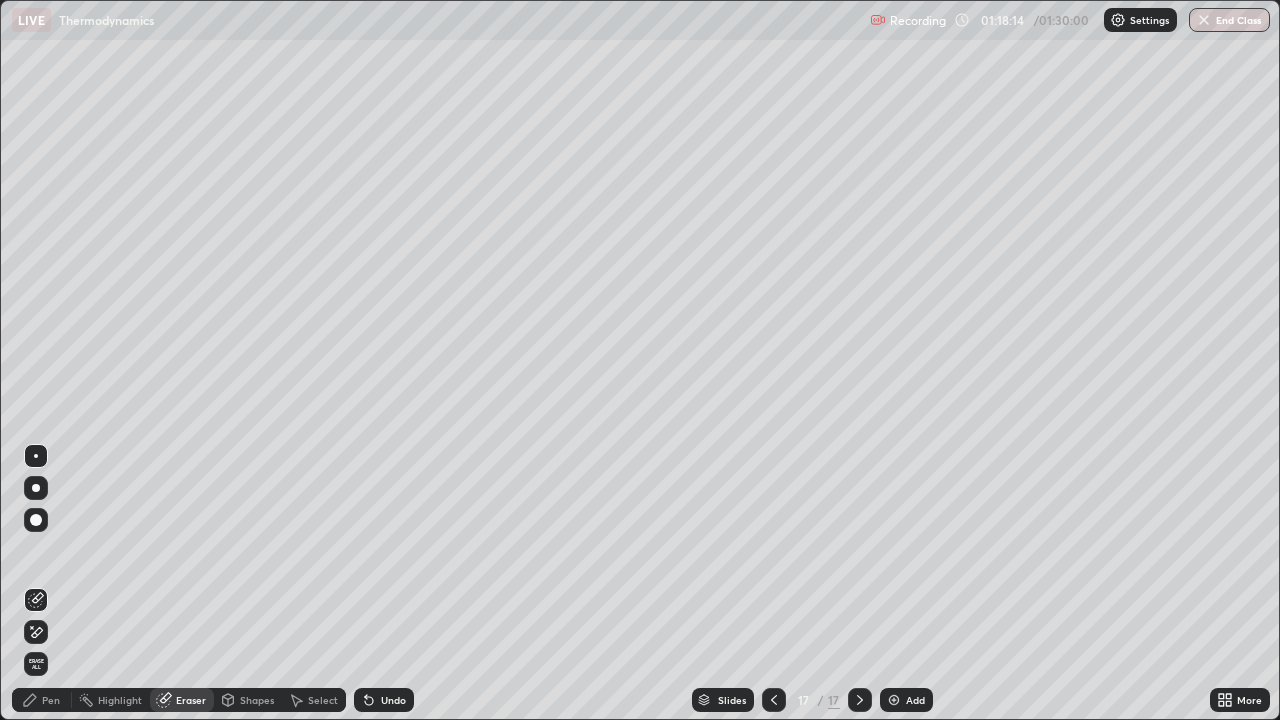click on "Pen" at bounding box center (51, 700) 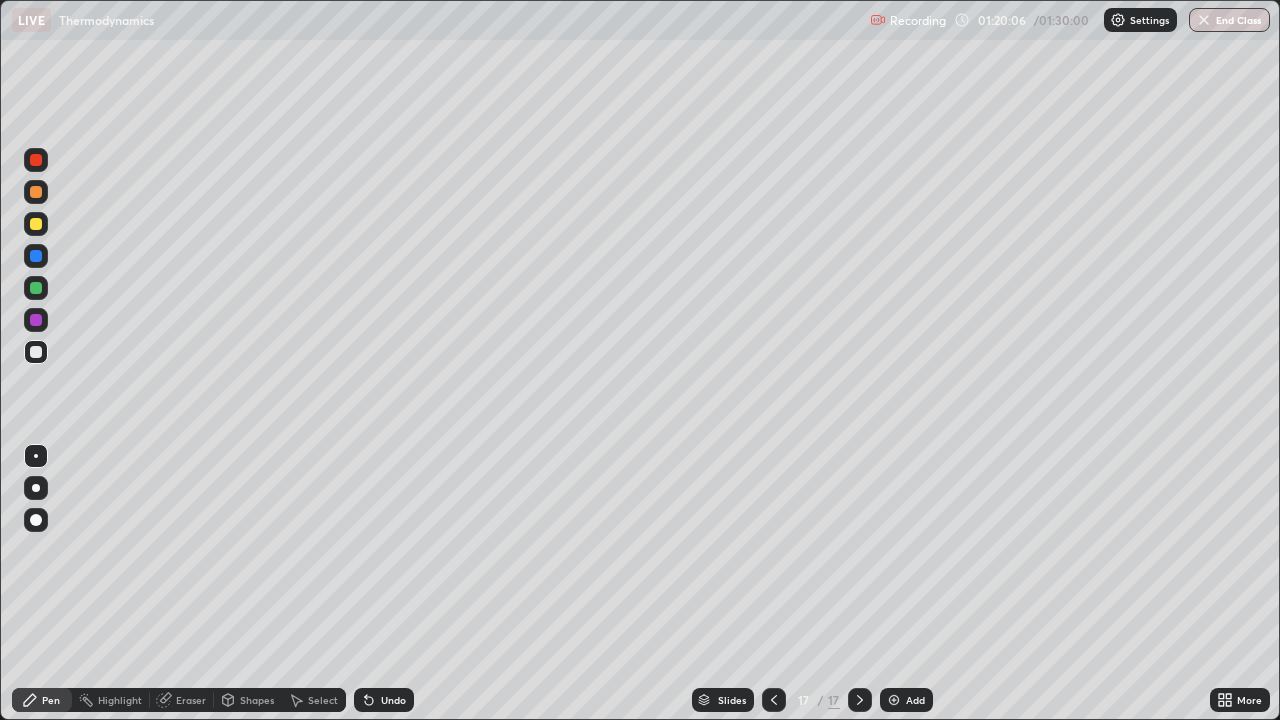 click on "Undo" at bounding box center (384, 700) 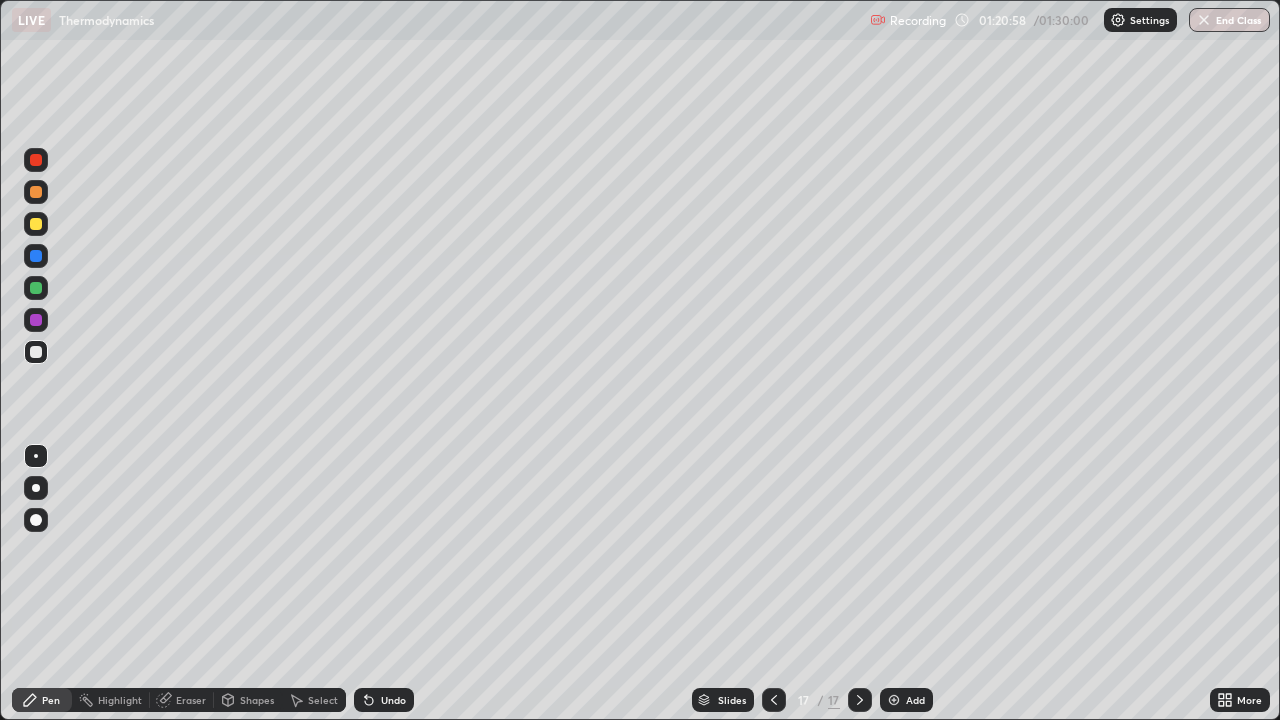 click on "Add" at bounding box center (915, 700) 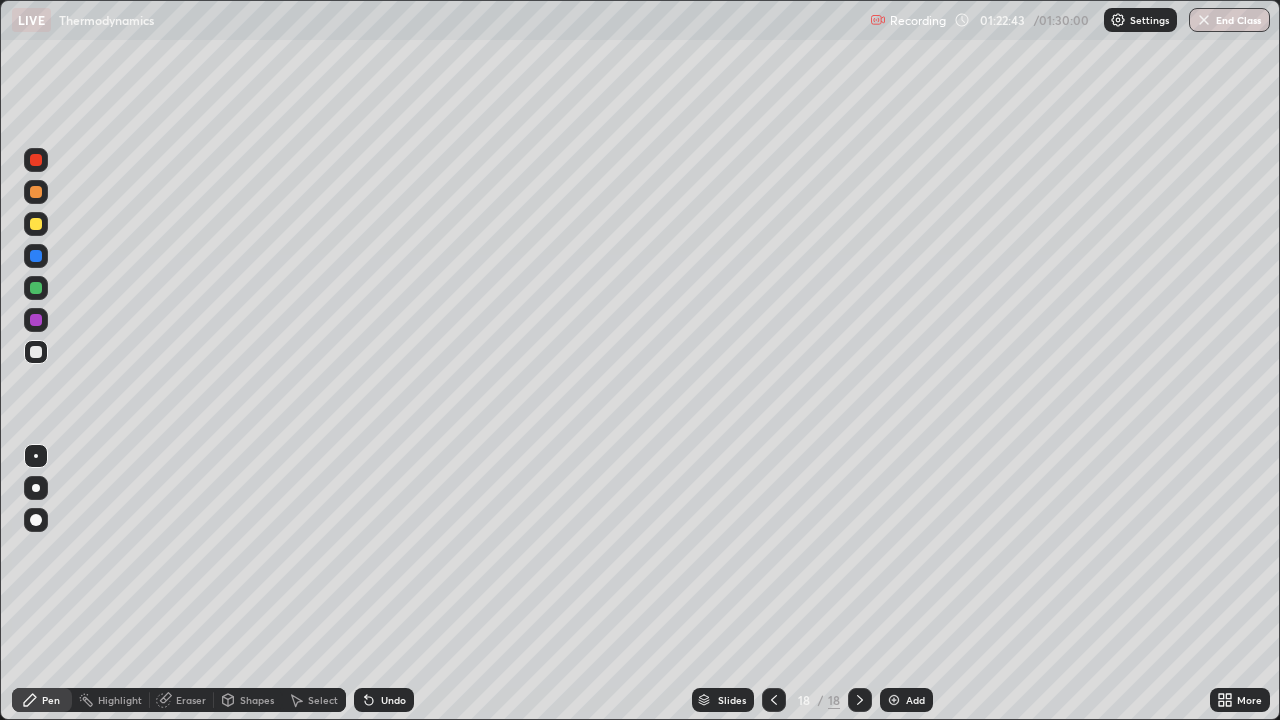 click on "Undo" at bounding box center (393, 700) 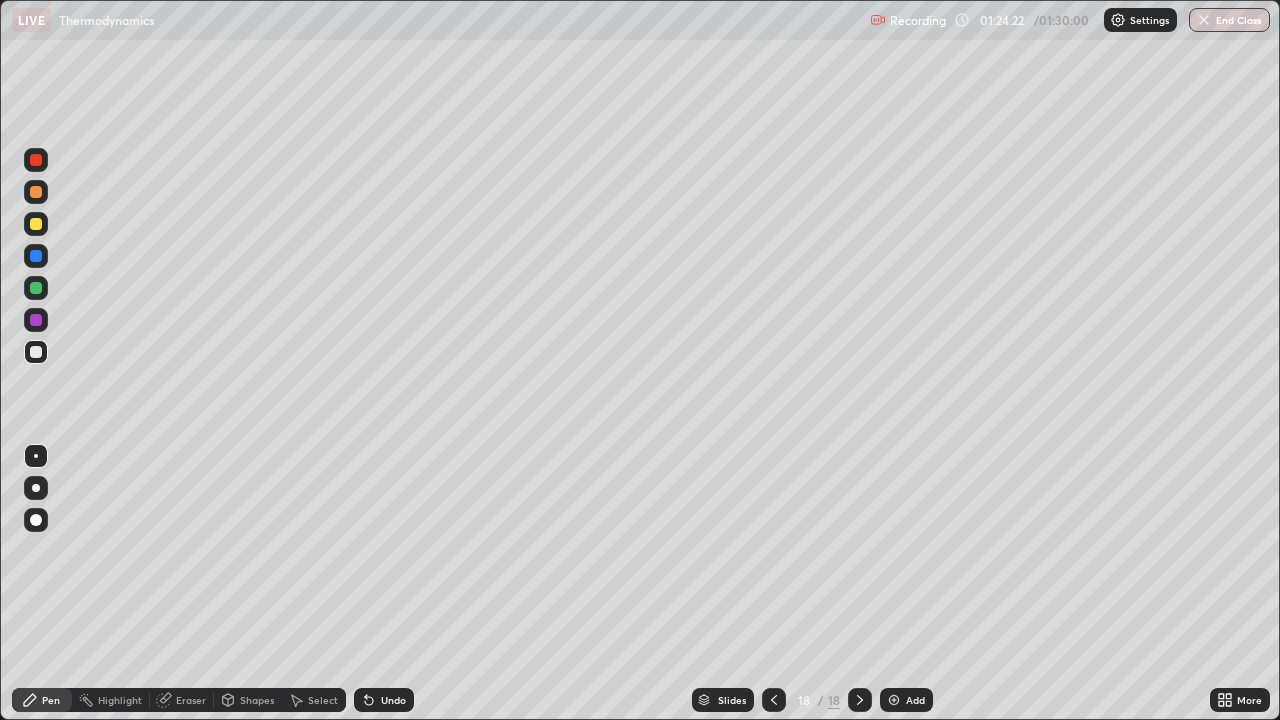 click on "End Class" at bounding box center (1229, 20) 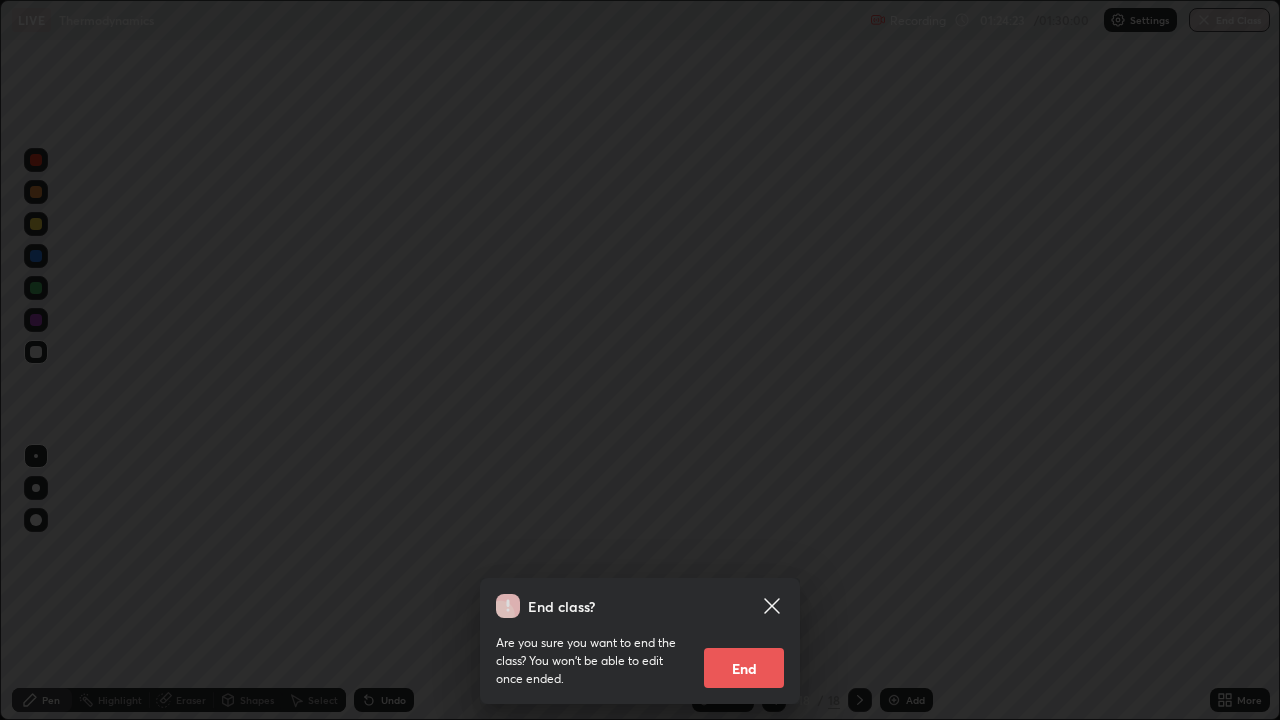 click on "End" at bounding box center [744, 668] 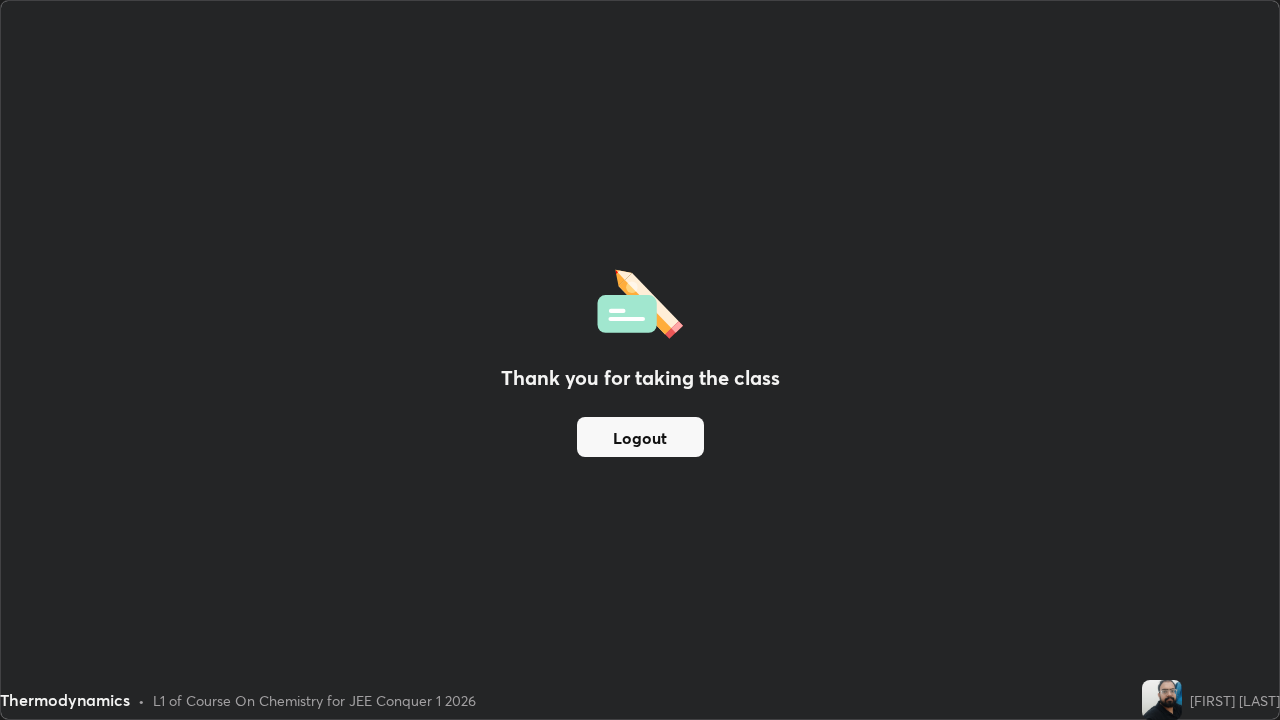 click on "Logout" at bounding box center (640, 437) 